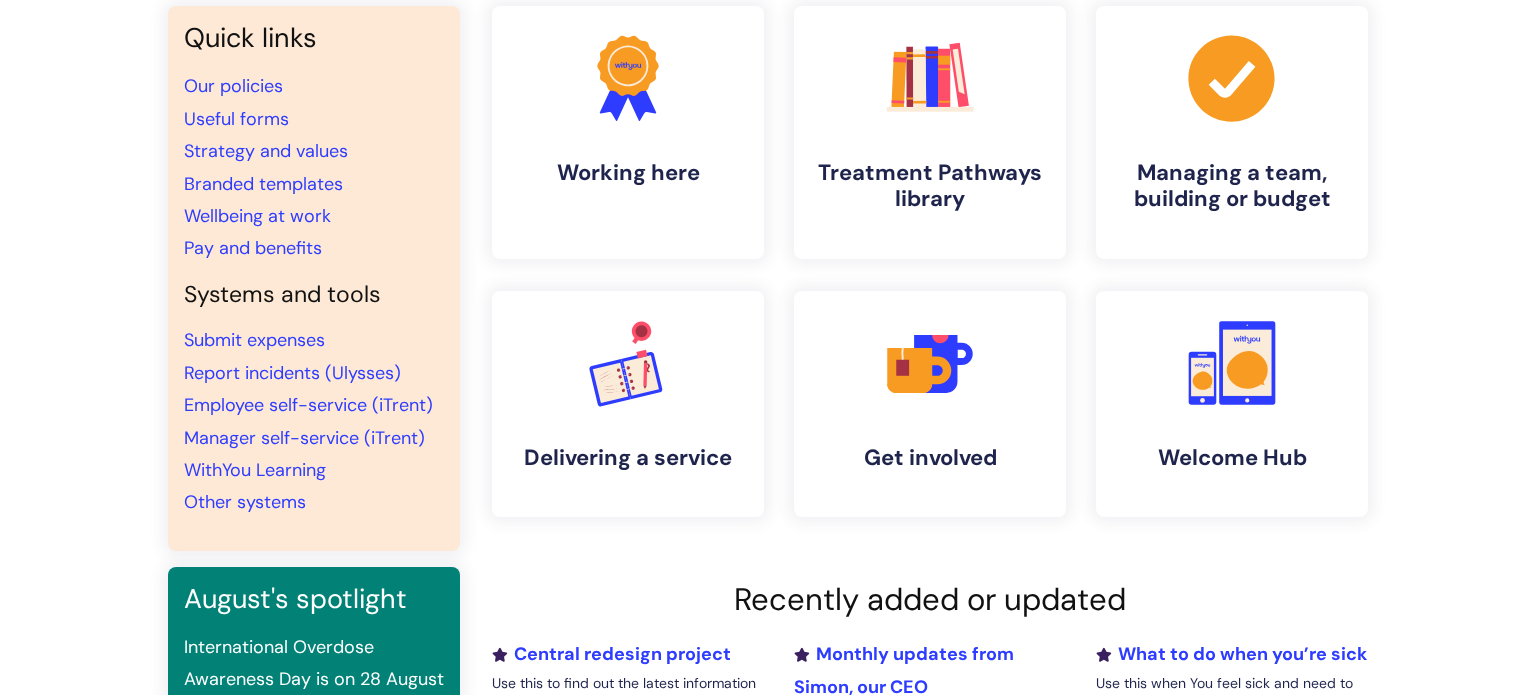scroll, scrollTop: 0, scrollLeft: 0, axis: both 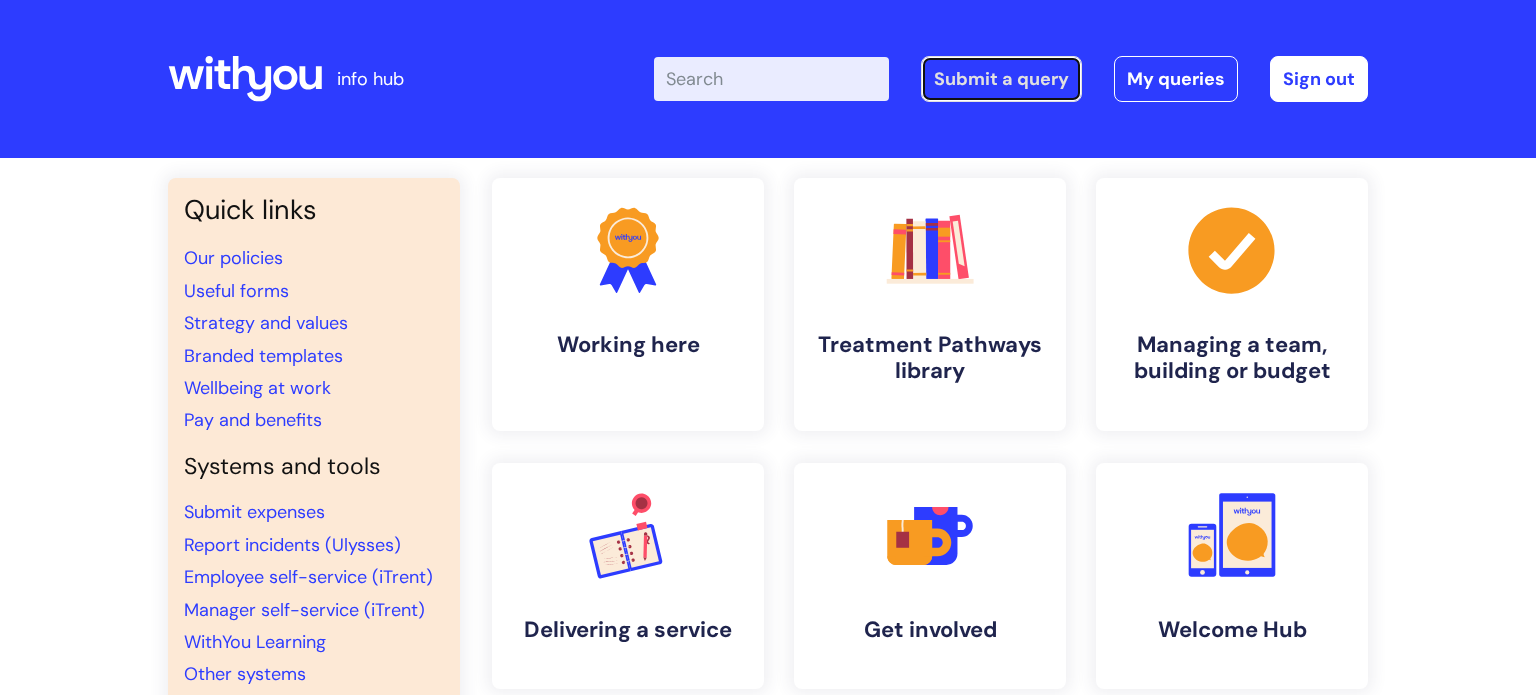 click on "Submit a query" at bounding box center (1001, 79) 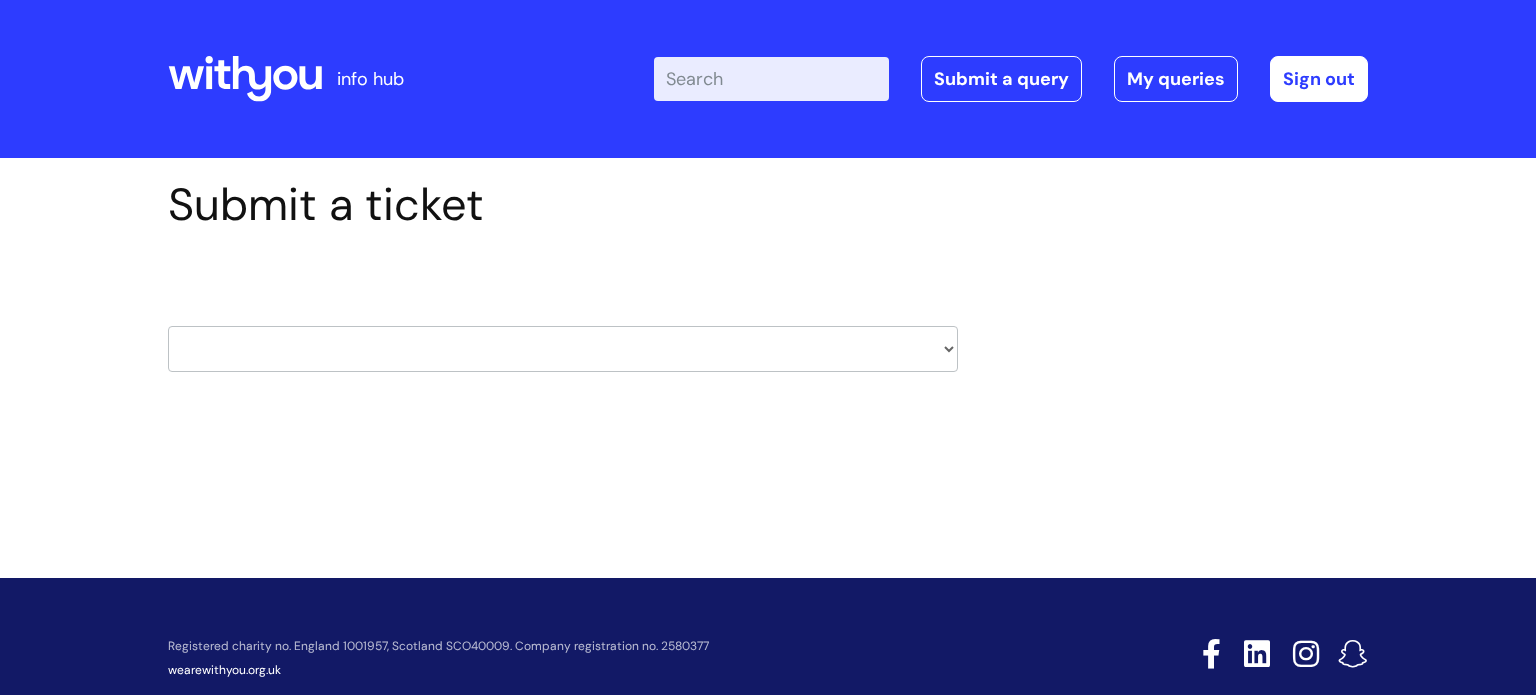 scroll, scrollTop: 0, scrollLeft: 0, axis: both 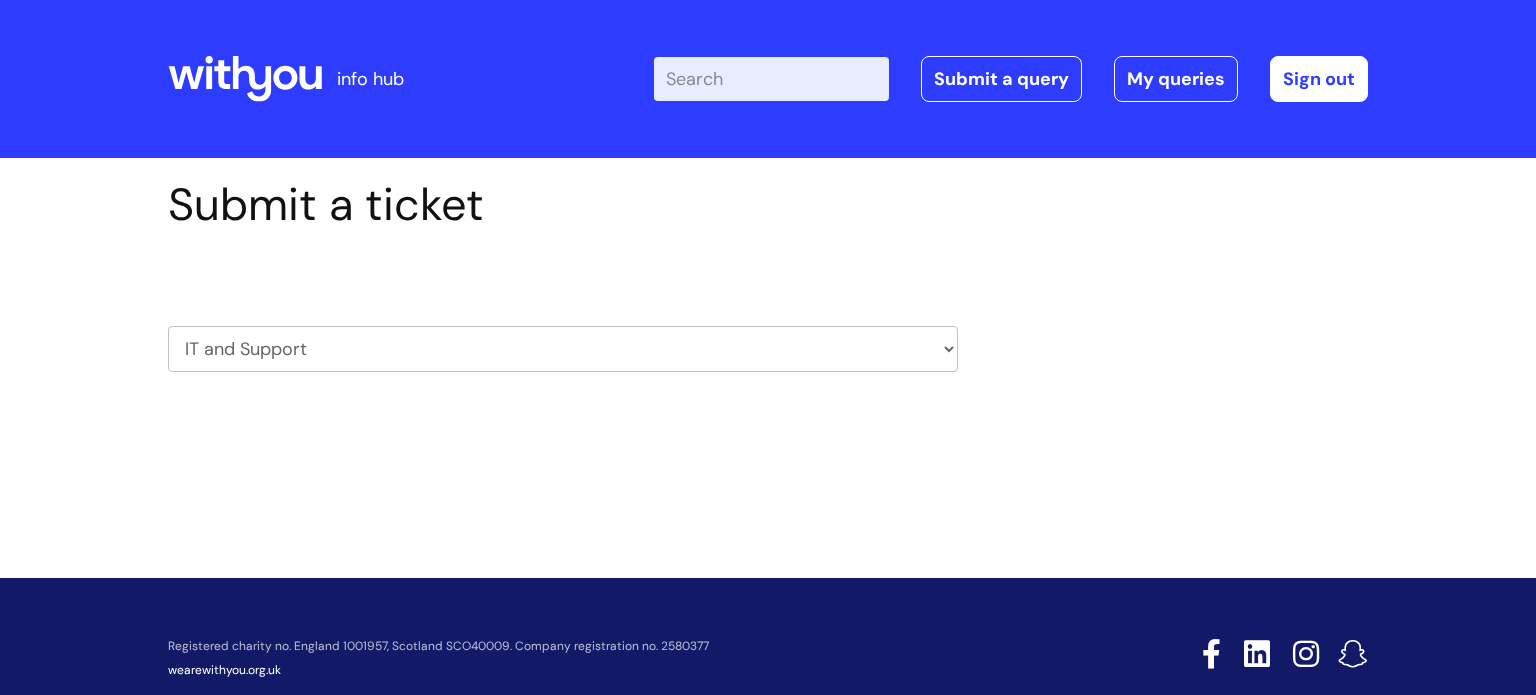 click on "HR / People
IT and Support
Clinical Drug Alerts
Finance Accounts
Data Support Team
Data Protection
External Communications
Learning and Development
Information Requests & Reports - Data Analysts
Insurance
Internal Communications
Pensions
Surrey NHS Talking Therapies
Payroll
Safeguarding" at bounding box center (563, 349) 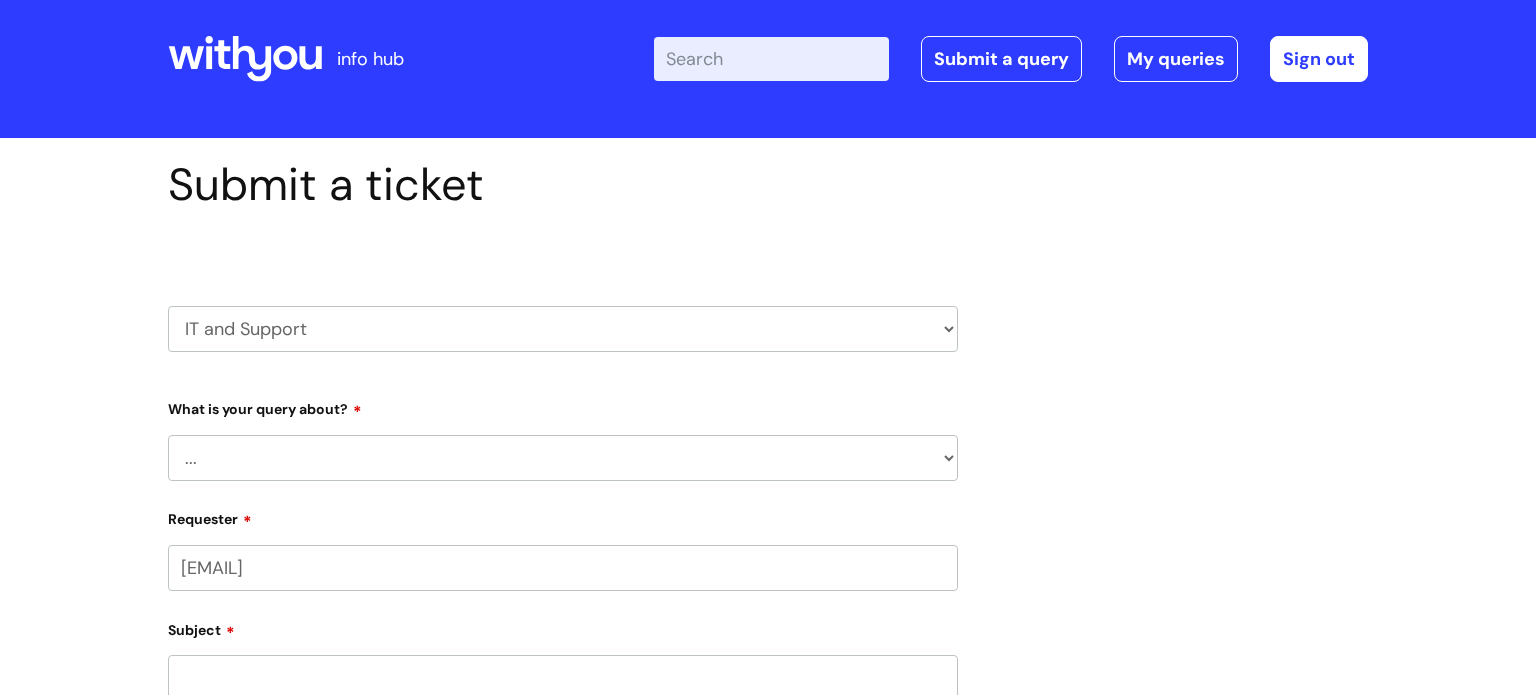 select on "[PHONE]" 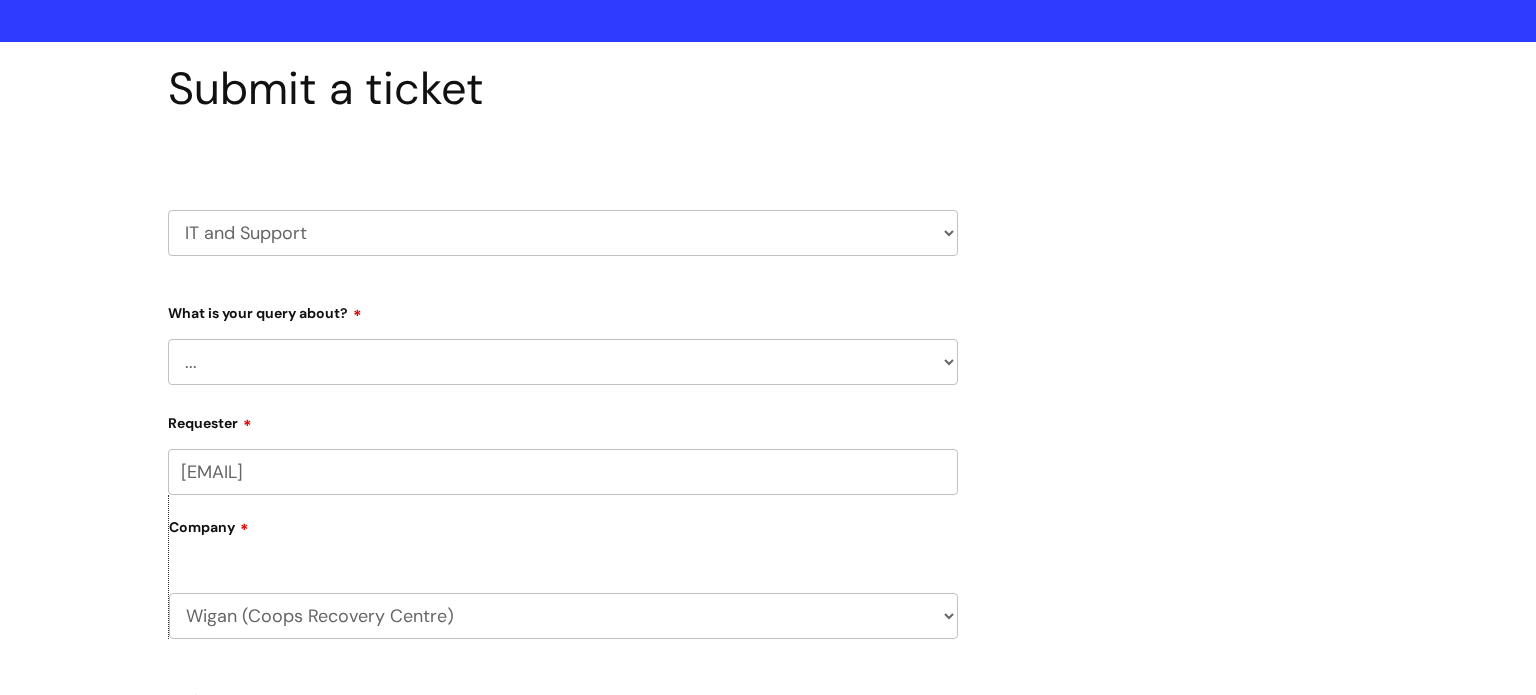 scroll, scrollTop: 160, scrollLeft: 0, axis: vertical 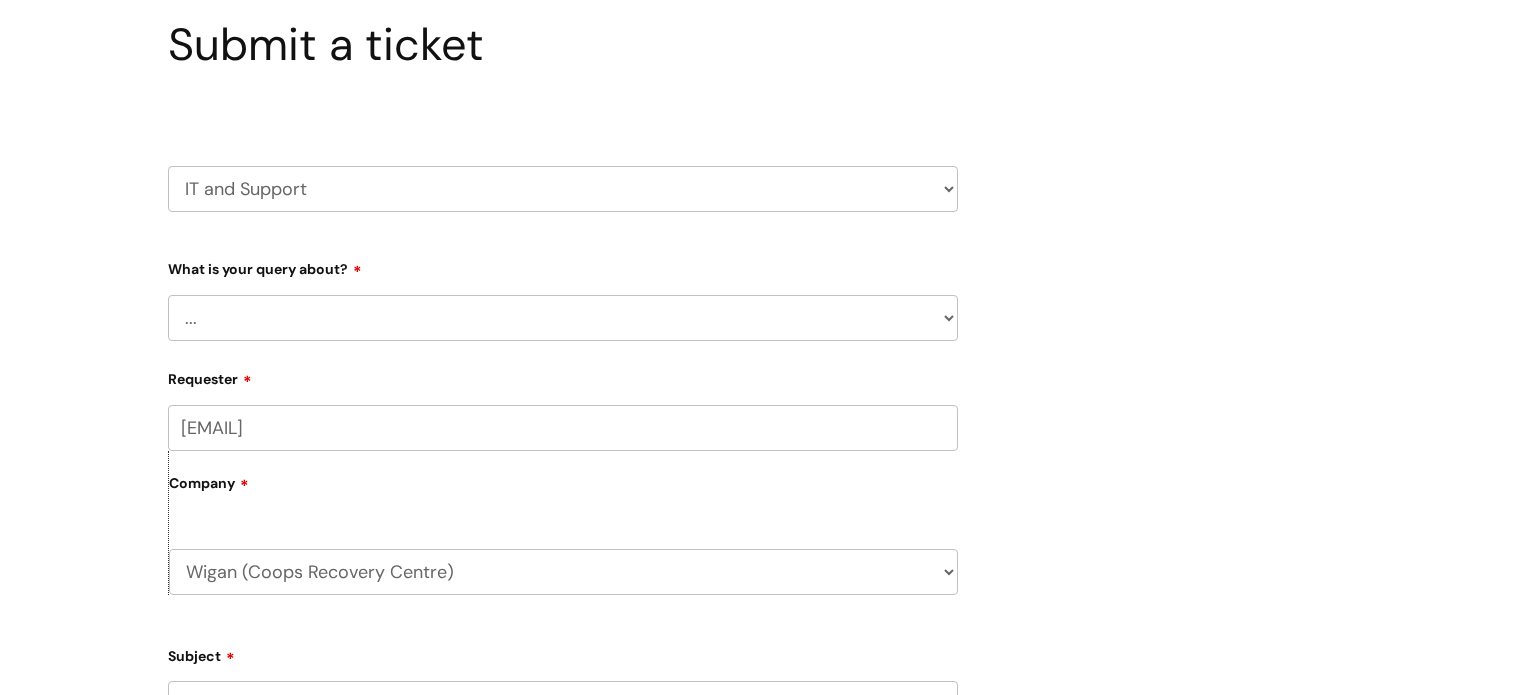 click on "Type Of Request
...
Accounts (Finance)
Alerts! (For clinical team)
Data Protection
Data Reporting / Analyst
HR / People
IT and System Support.
Learning & Development
Marketing and communications
National Data Team
Payroll
Pensions
Recruitment
Talking Therapies
Safeguarding
External Marketing
Internal Marketing
Insurance
Contracts
Systems
Vatix Protector Lone Working
Procurement (including Premvan)
Property
Brand Centre
Treatment Pathways
Fundraising
Premvan Stationery & Janitorial Supplies
What is your query about?
...
Mobile Phone Reset & MFA
Accounts, Starters and Leavers
IT Hardware issue
I need help logging in
Printing & Scanning
Something Else
System/software Specific Question Further detail
Requester
Company" at bounding box center (563, 750) 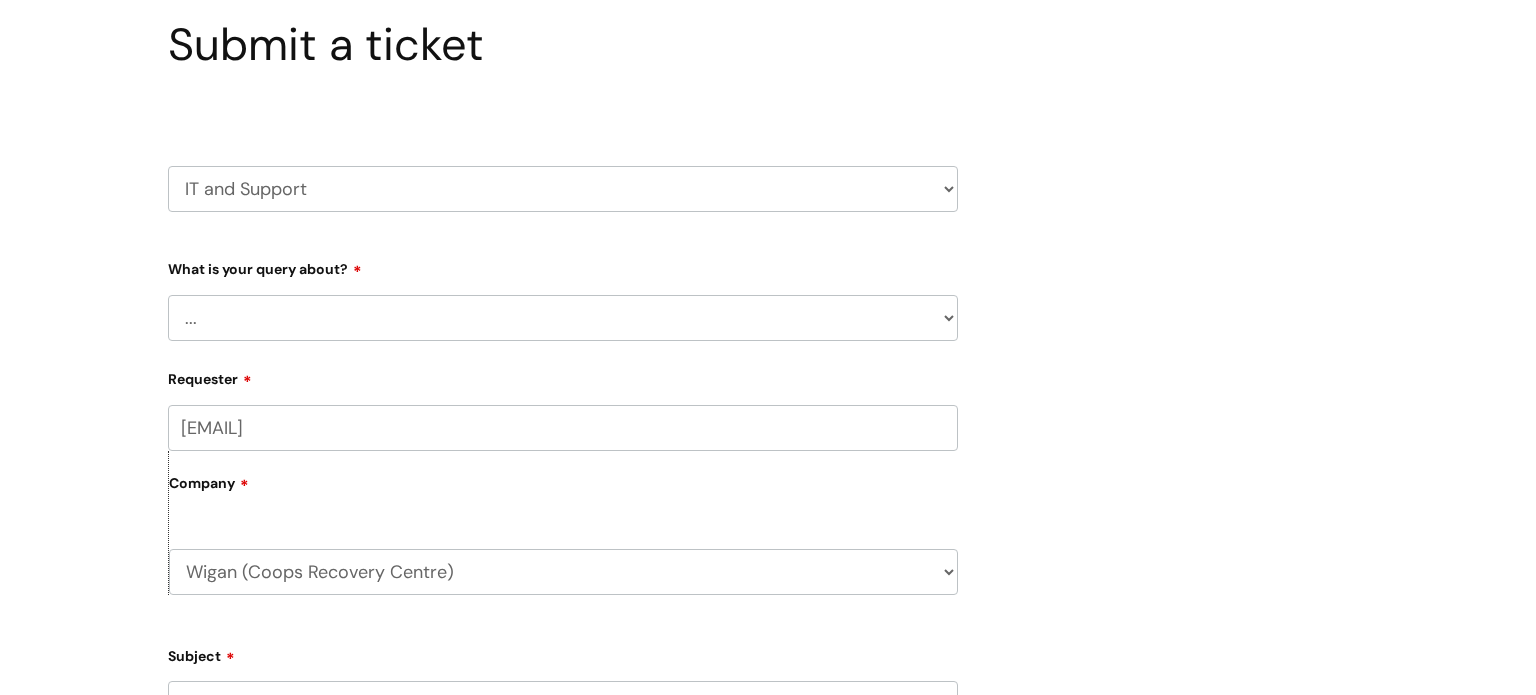 click on "...
Mobile Phone Reset & MFA
Accounts, Starters and Leavers
IT Hardware issue
I need help logging in
Printing & Scanning
Something Else
System/software" at bounding box center [563, 318] 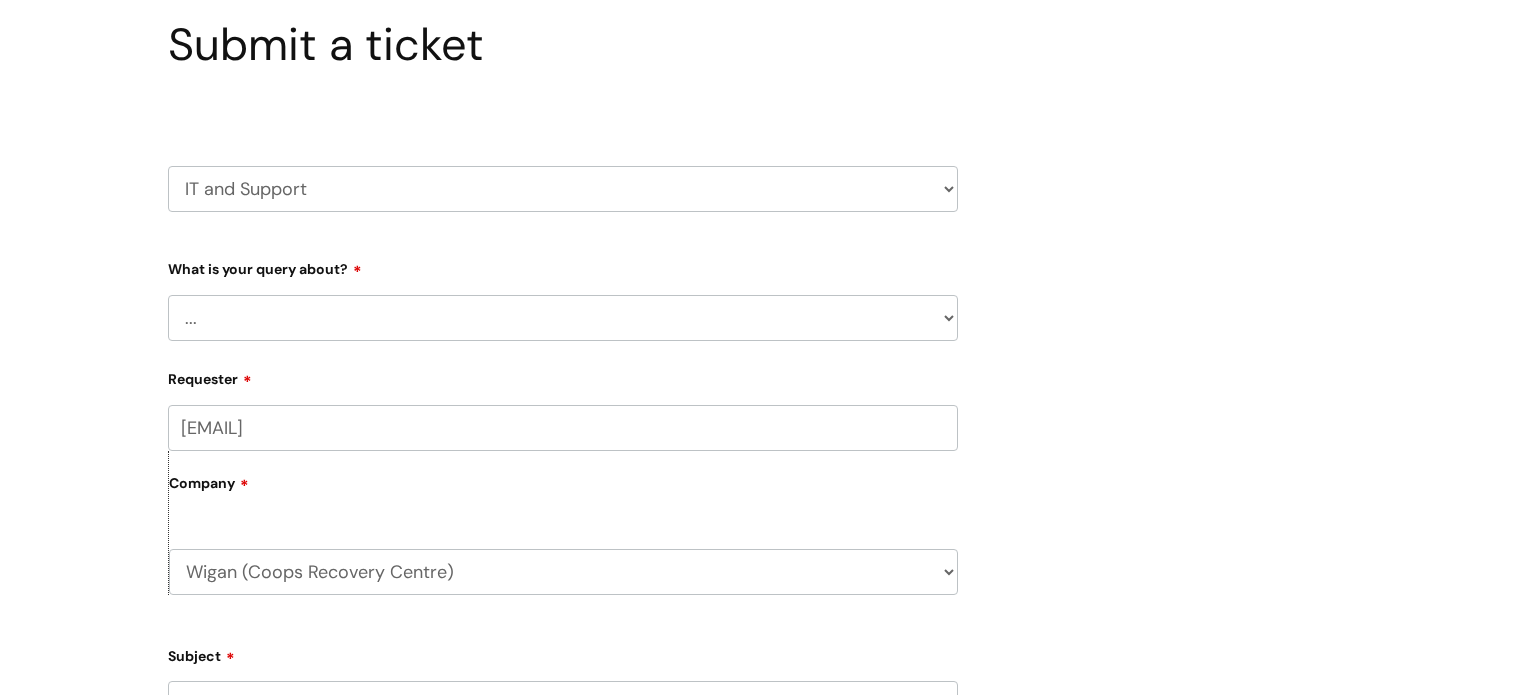 select on "System/software" 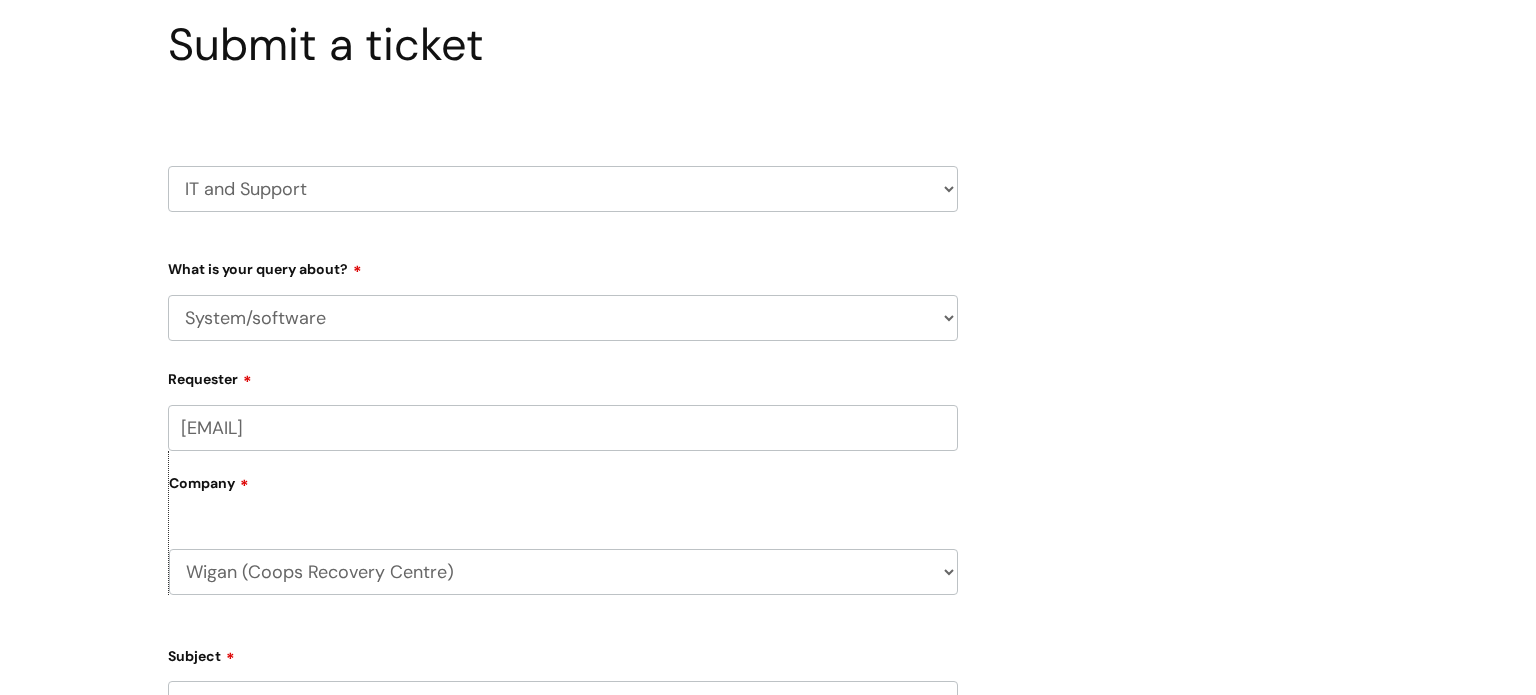 click on "...
Mobile Phone Reset & MFA
Accounts, Starters and Leavers
IT Hardware issue
I need help logging in
Printing & Scanning
Something Else
System/software" at bounding box center (563, 318) 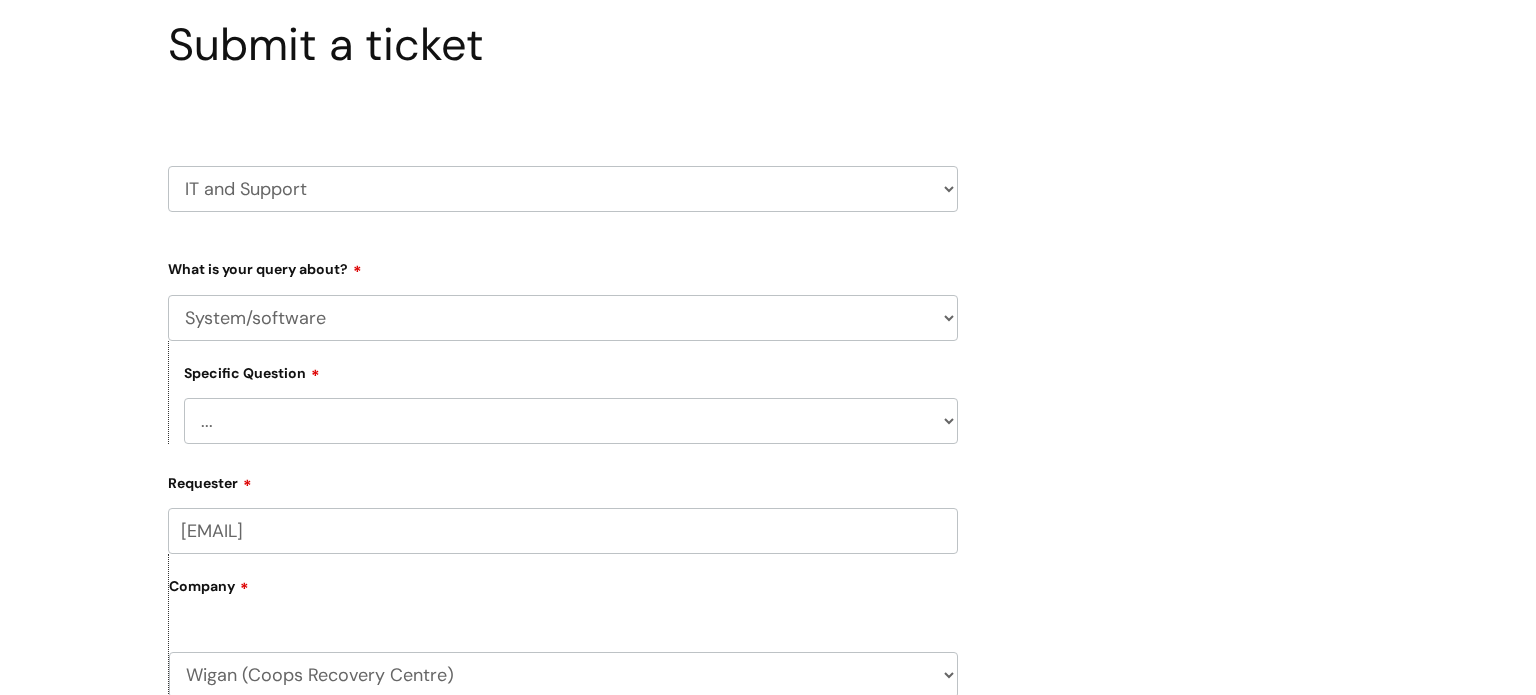 click on "Type Of Request
...
Accounts (Finance)
Alerts! (For clinical team)
Data Protection
Data Reporting / Analyst
HR / People
IT and System Support.
Learning & Development
Marketing and communications
National Data Team
Payroll
Pensions
Recruitment
Talking Therapies
Safeguarding
External Marketing
Internal Marketing
Insurance
Contracts
Systems
Vatix Protector Lone Working
Procurement (including Premvan)
Property
Brand Centre
Treatment Pathways
Fundraising
Premvan Stationery & Janitorial Supplies
What is your query about?
...
Mobile Phone Reset & MFA
Accounts, Starters and Leavers
IT Hardware issue
I need help logging in
Printing & Scanning
Something Else
System/software Specific Question ... Halo PCMIS Iaptus NHS Email CJSM Email Mitel Another System Google (Workspace) Microsoft (inc Azure) IT Portal Requester" at bounding box center [563, 801] 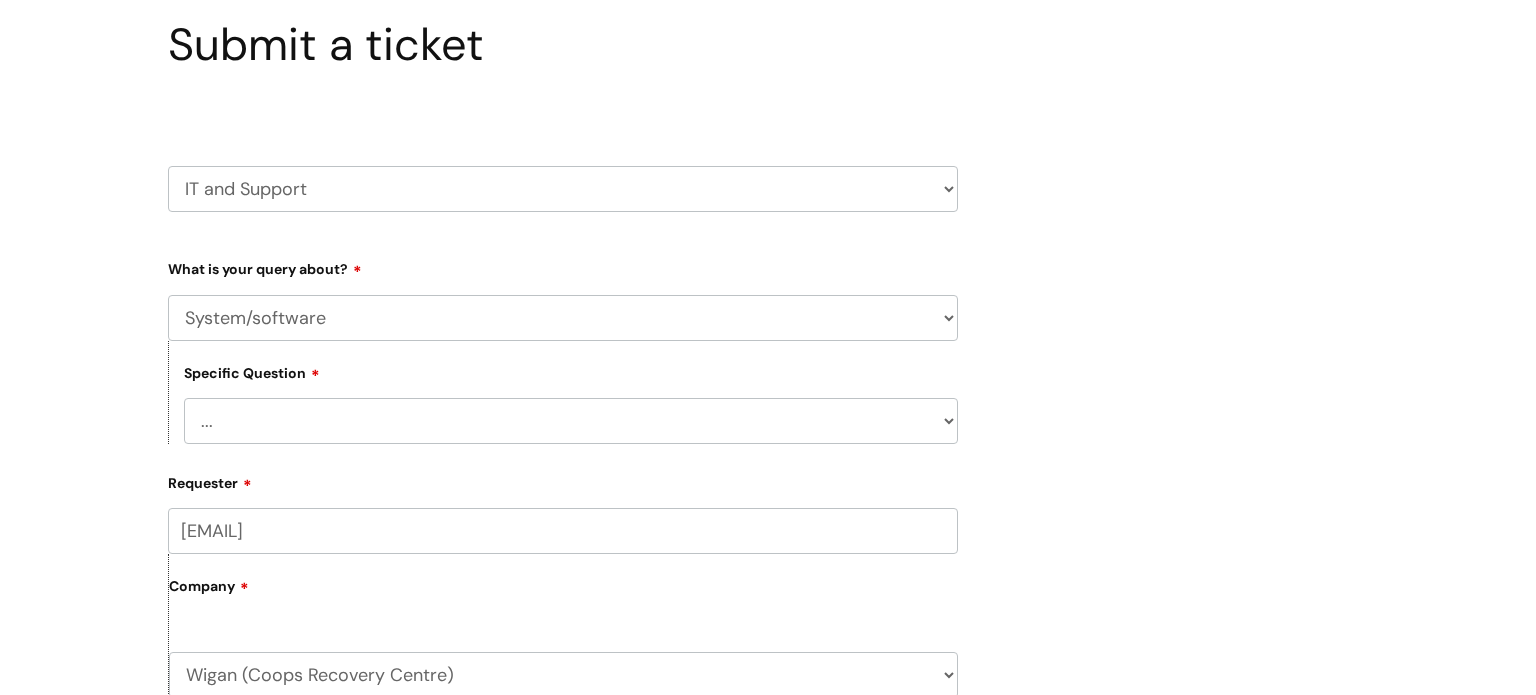 click on "... Halo PCMIS Iaptus NHS Email CJSM Email Mitel Another System Google (Workspace) Microsoft (inc Azure) IT Portal I like to request software" at bounding box center [571, 421] 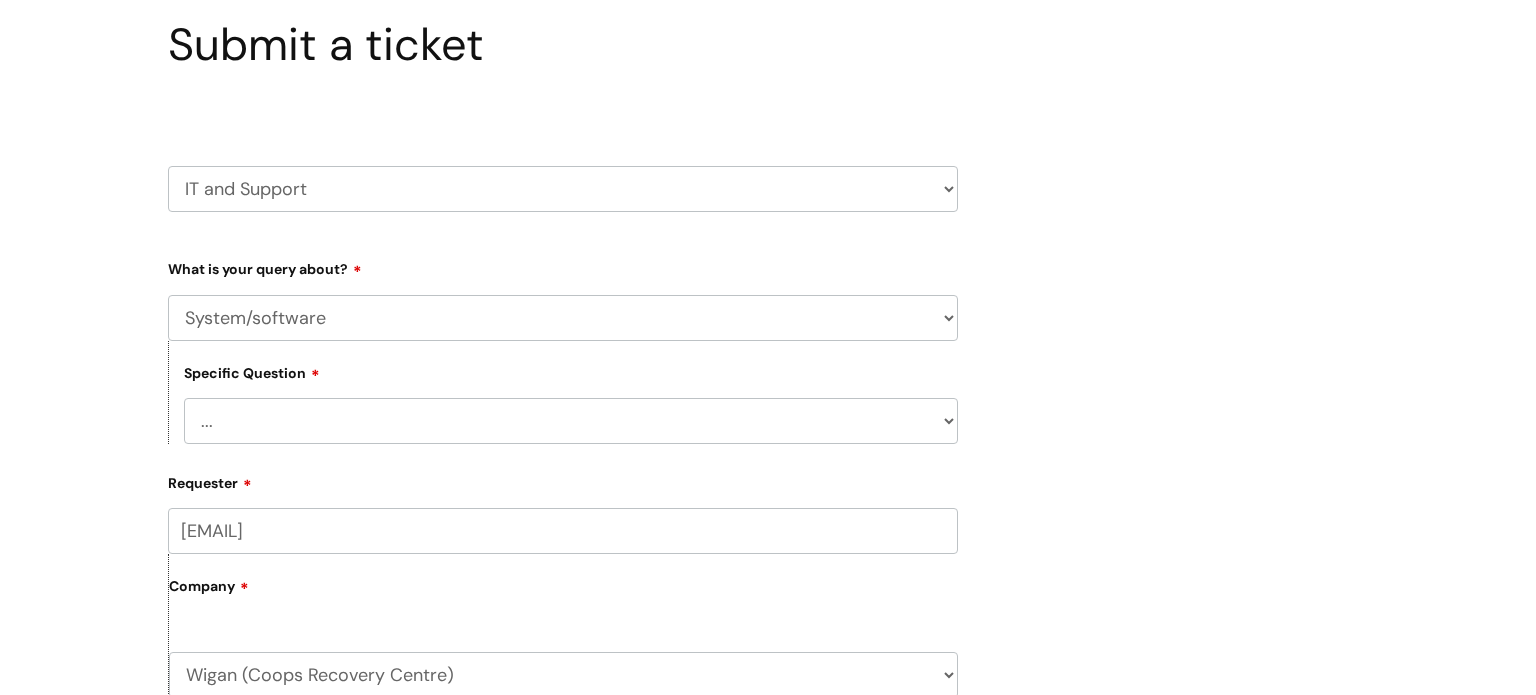 select on "Google (Workspace)" 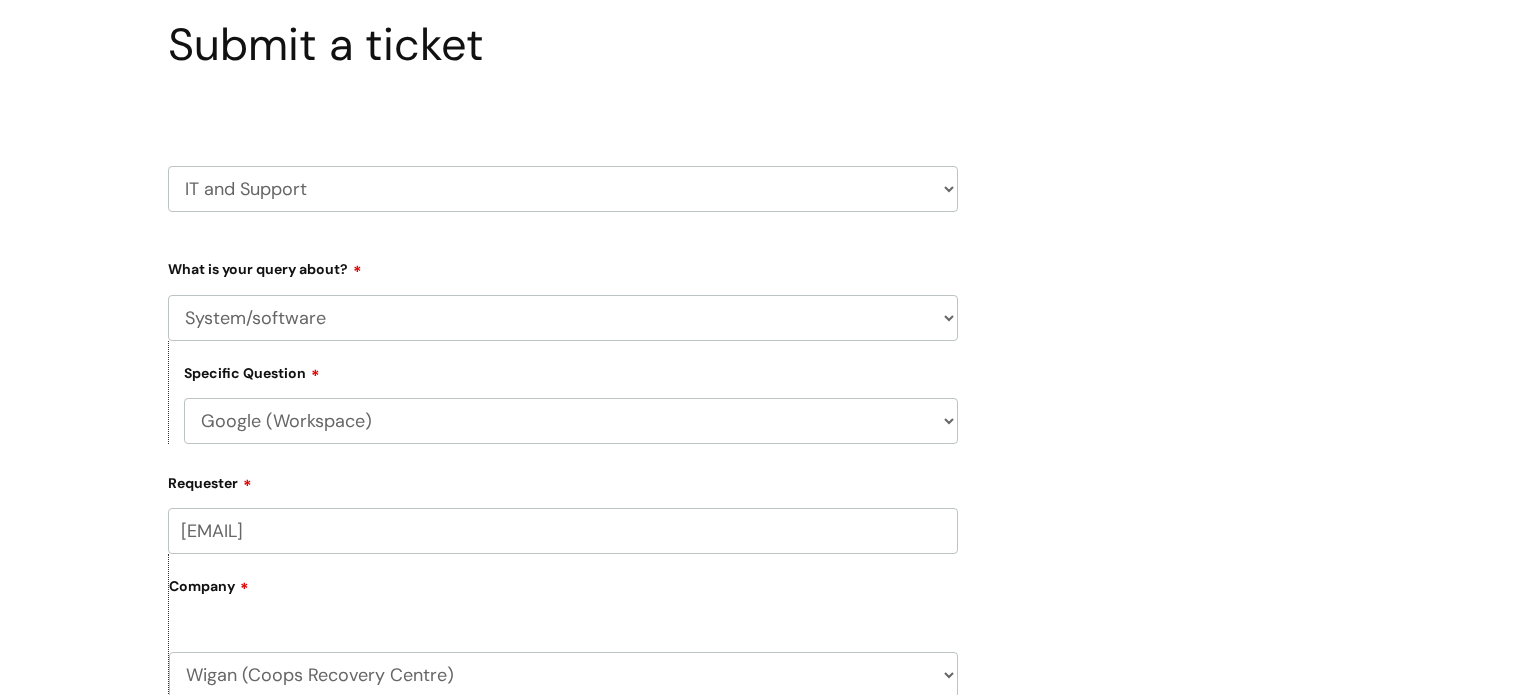click on "... Halo PCMIS Iaptus NHS Email CJSM Email Mitel Another System Google (Workspace) Microsoft (inc Azure) IT Portal I like to request software" at bounding box center (571, 421) 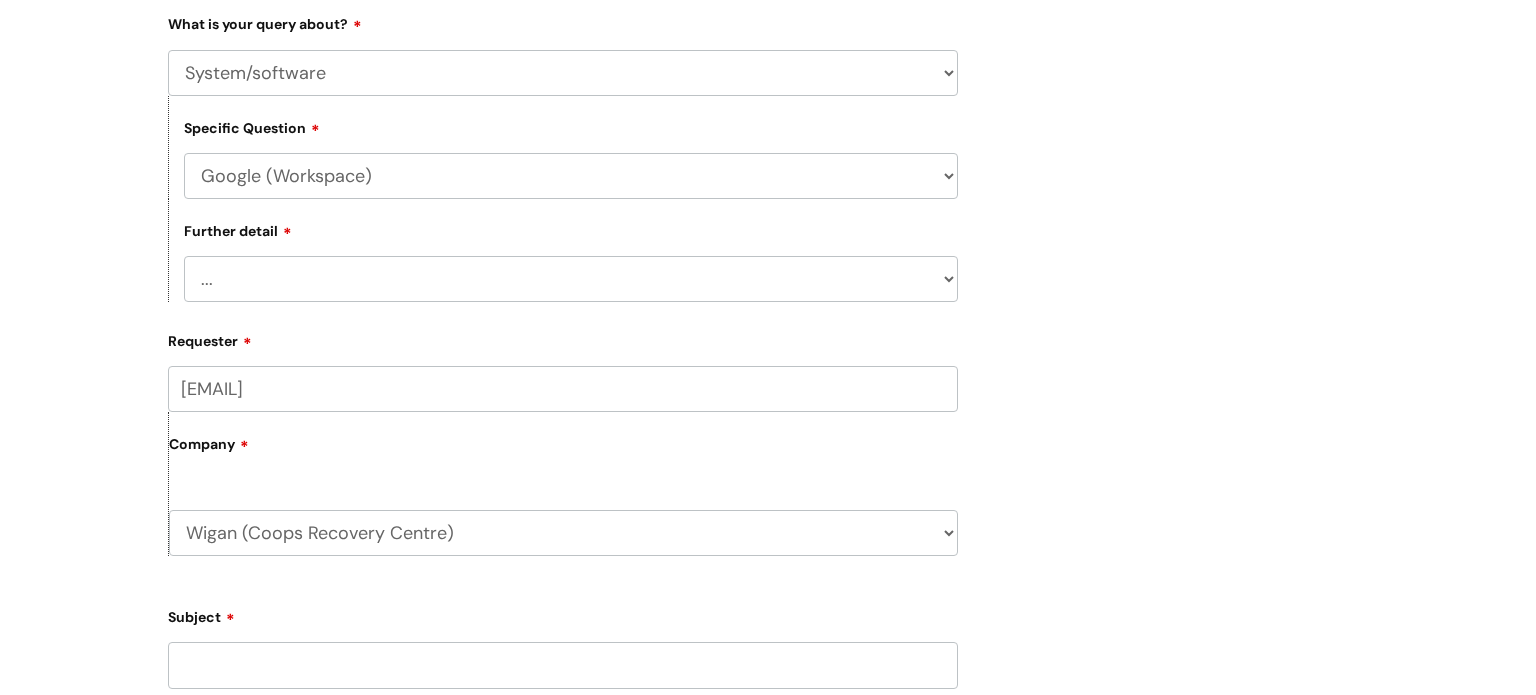 scroll, scrollTop: 524, scrollLeft: 0, axis: vertical 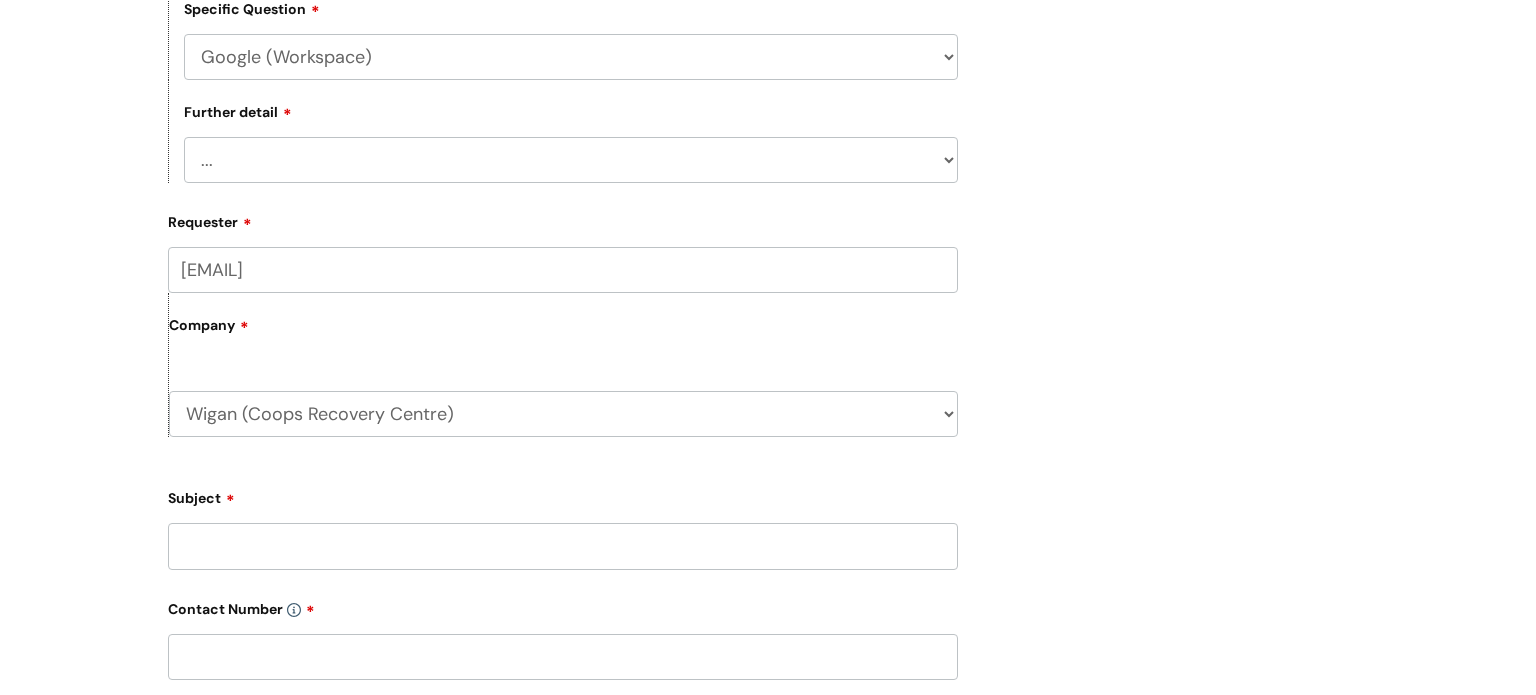 click on "... I’d like to add/remove user(s) to a shared email inbox I’d like to add/remove user(s) to an email distribution group I’d like to add/remove user(s) to a shared calendar I need some help with Google Docs, Sheets, Meet, Forms or Gmail I’d like to add/remove user(s) to a shared drive or make a change to a shared drive Anything else" at bounding box center (571, 160) 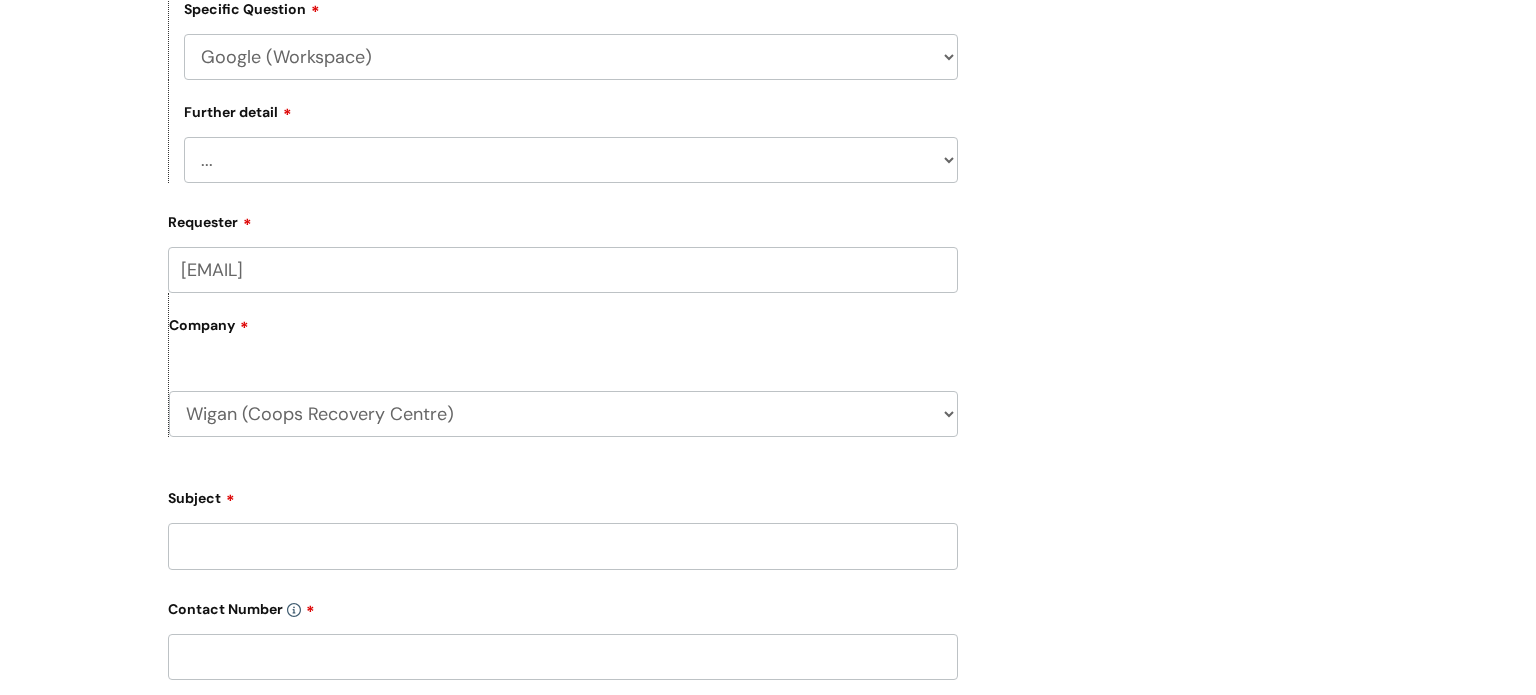 select on "I need some help with Google Docs, Sheets, Meet, Forms or Gmail" 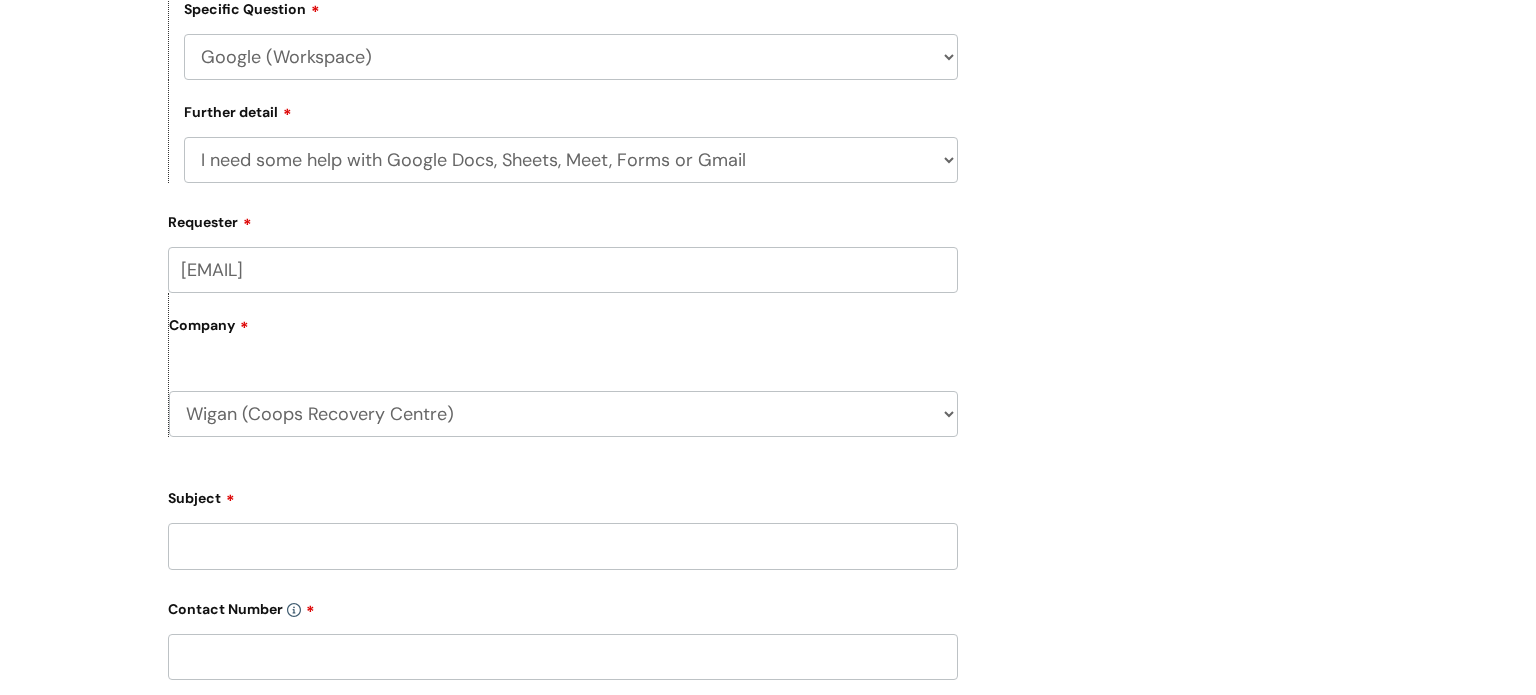 click on "... I’d like to add/remove user(s) to a shared email inbox I’d like to add/remove user(s) to an email distribution group I’d like to add/remove user(s) to a shared calendar I need some help with Google Docs, Sheets, Meet, Forms or Gmail I’d like to add/remove user(s) to a shared drive or make a change to a shared drive Anything else" at bounding box center (571, 160) 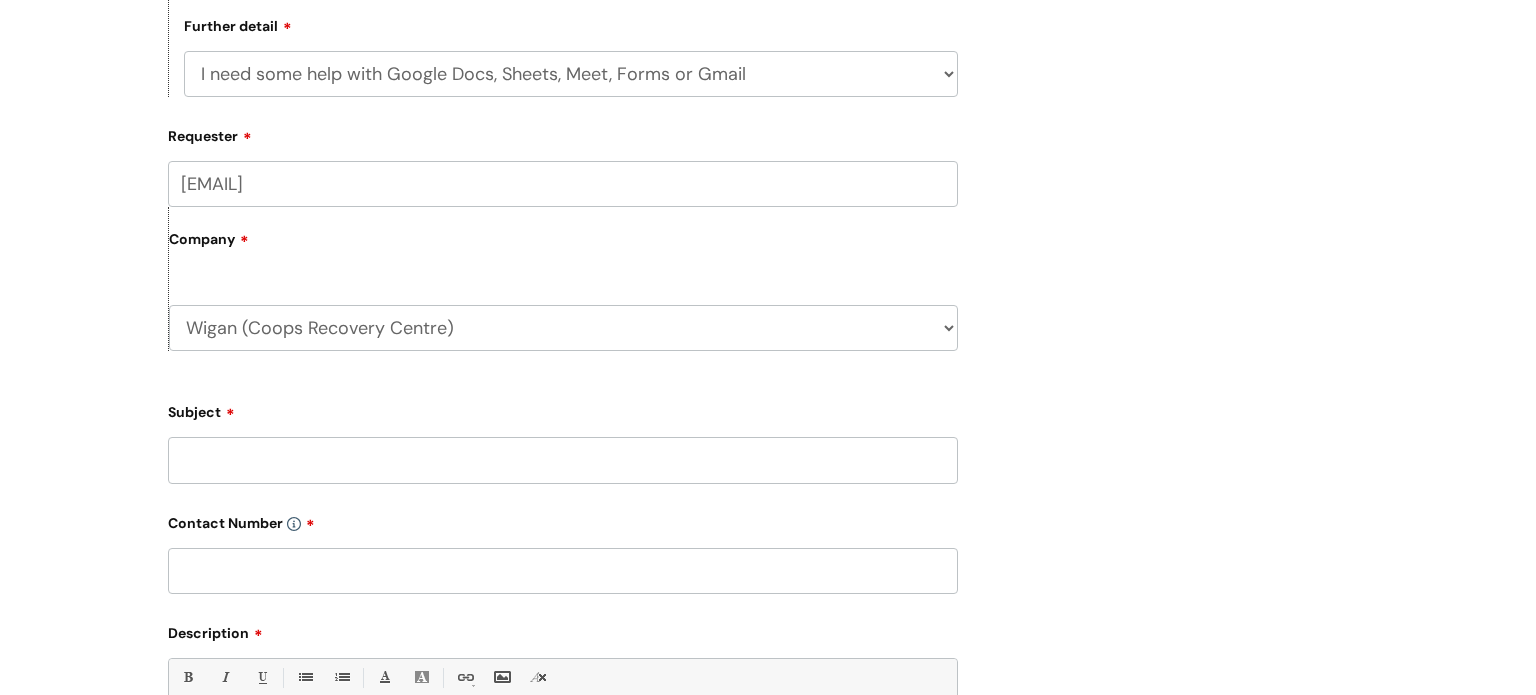 scroll, scrollTop: 620, scrollLeft: 0, axis: vertical 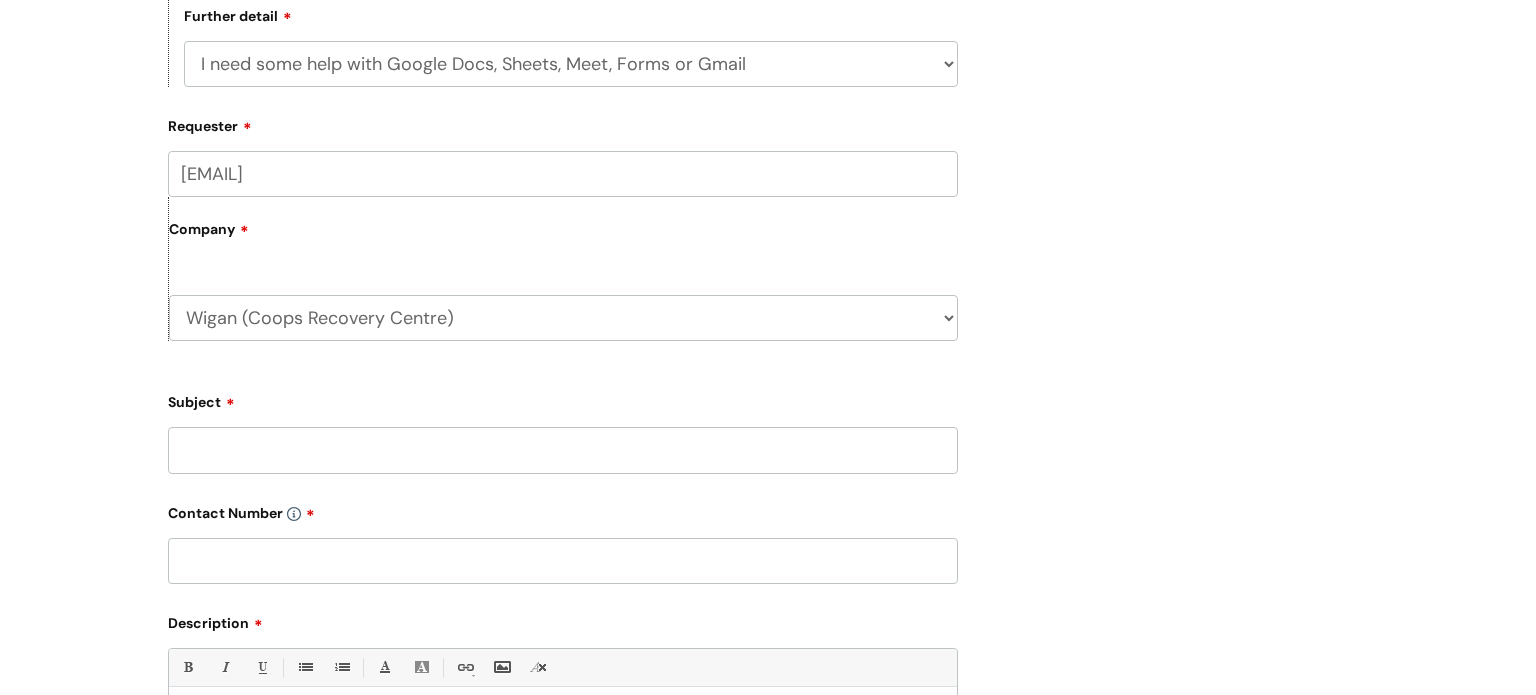 click on "Subject" at bounding box center (563, 429) 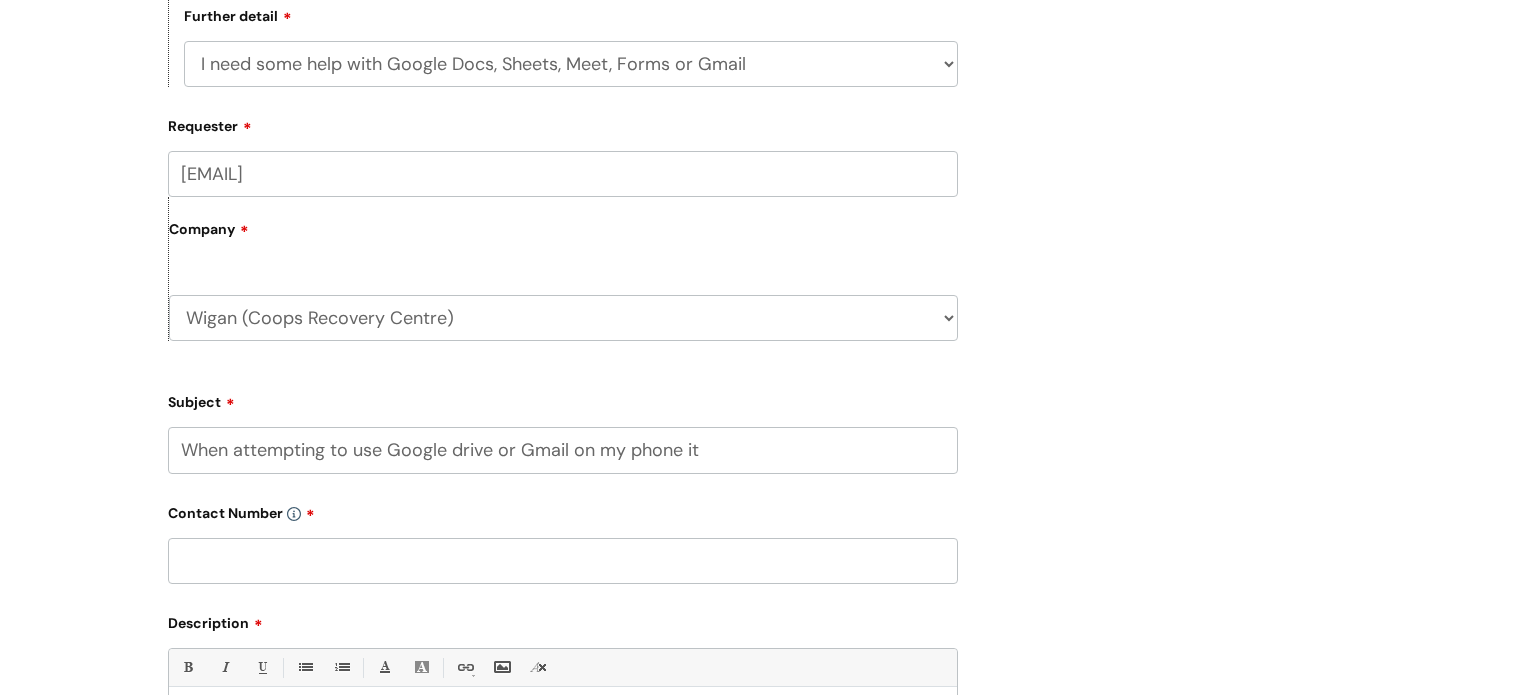 type on "When attempting to use Google drive or Gmail on my phone it" 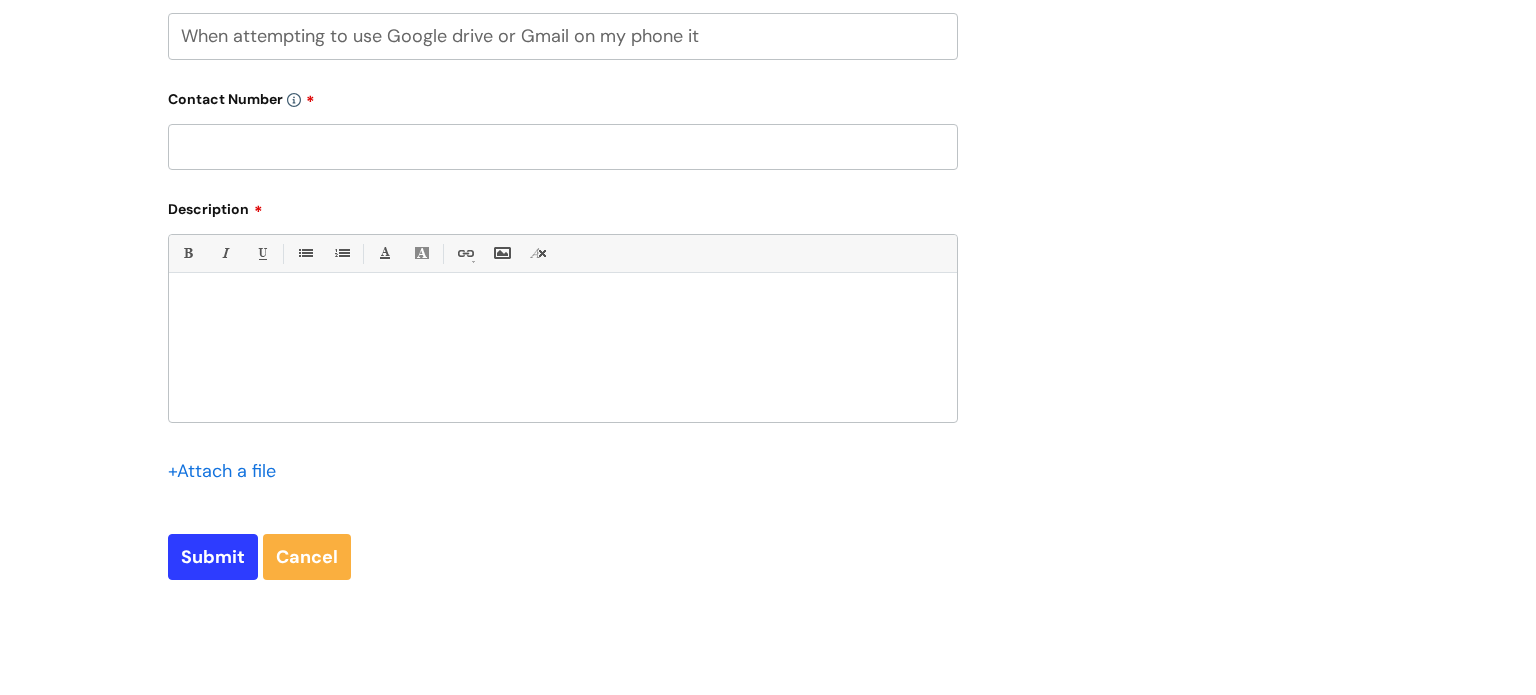 scroll, scrollTop: 878, scrollLeft: 0, axis: vertical 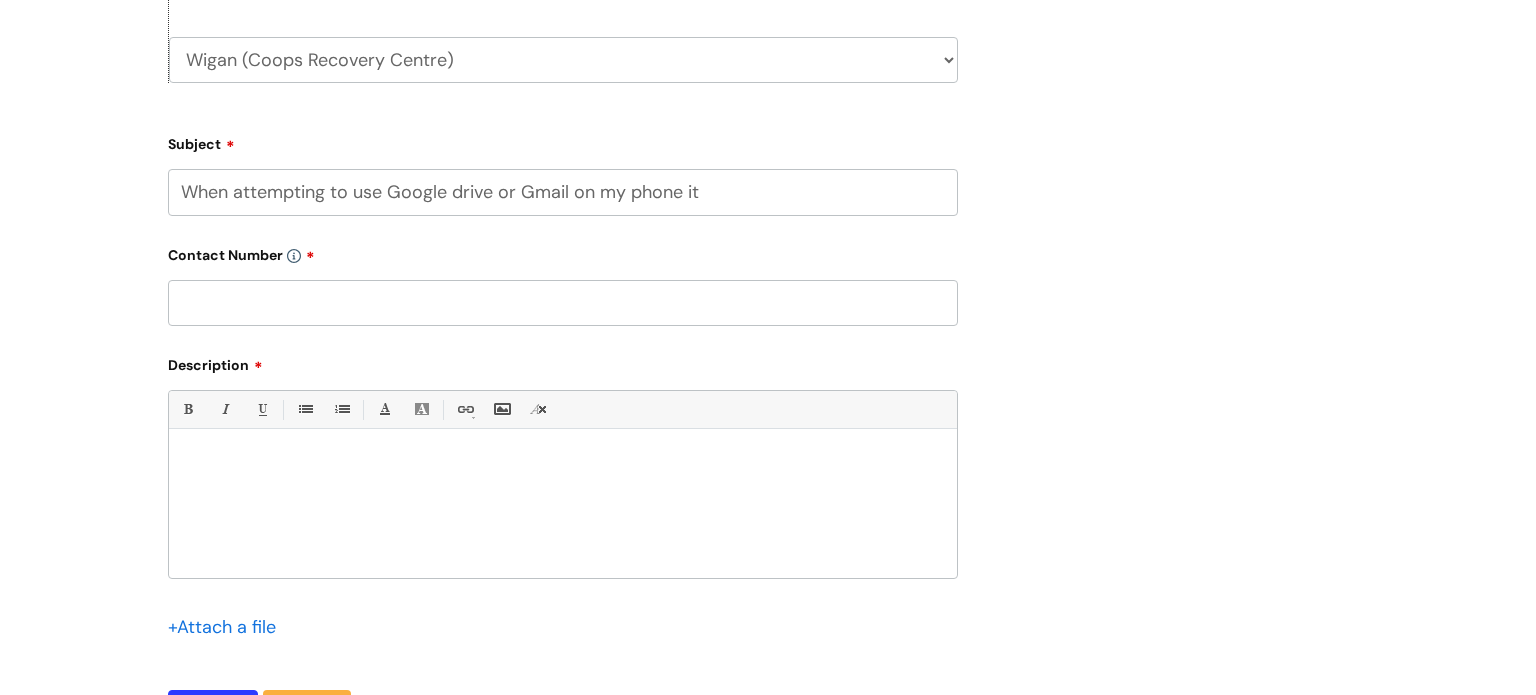 drag, startPoint x: 392, startPoint y: 186, endPoint x: 219, endPoint y: 199, distance: 173.48775 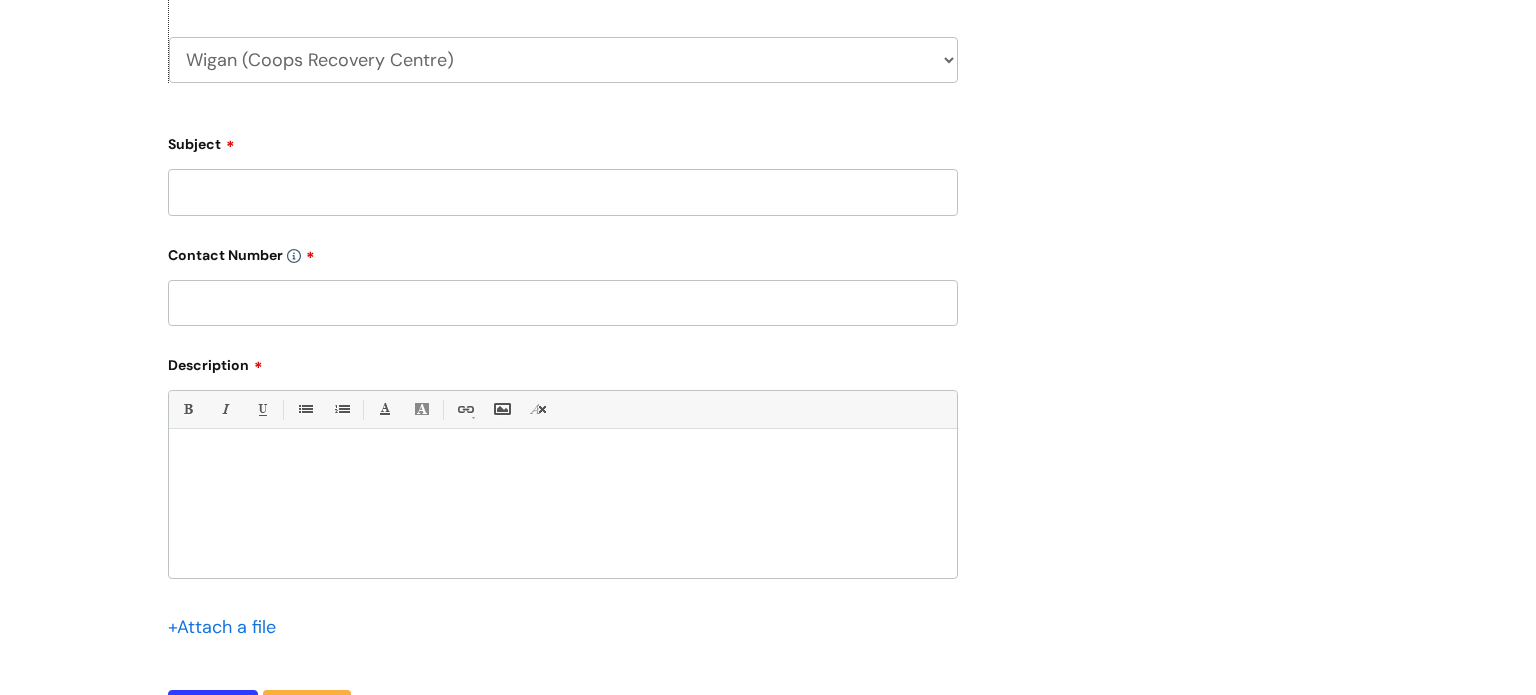 click at bounding box center (563, 509) 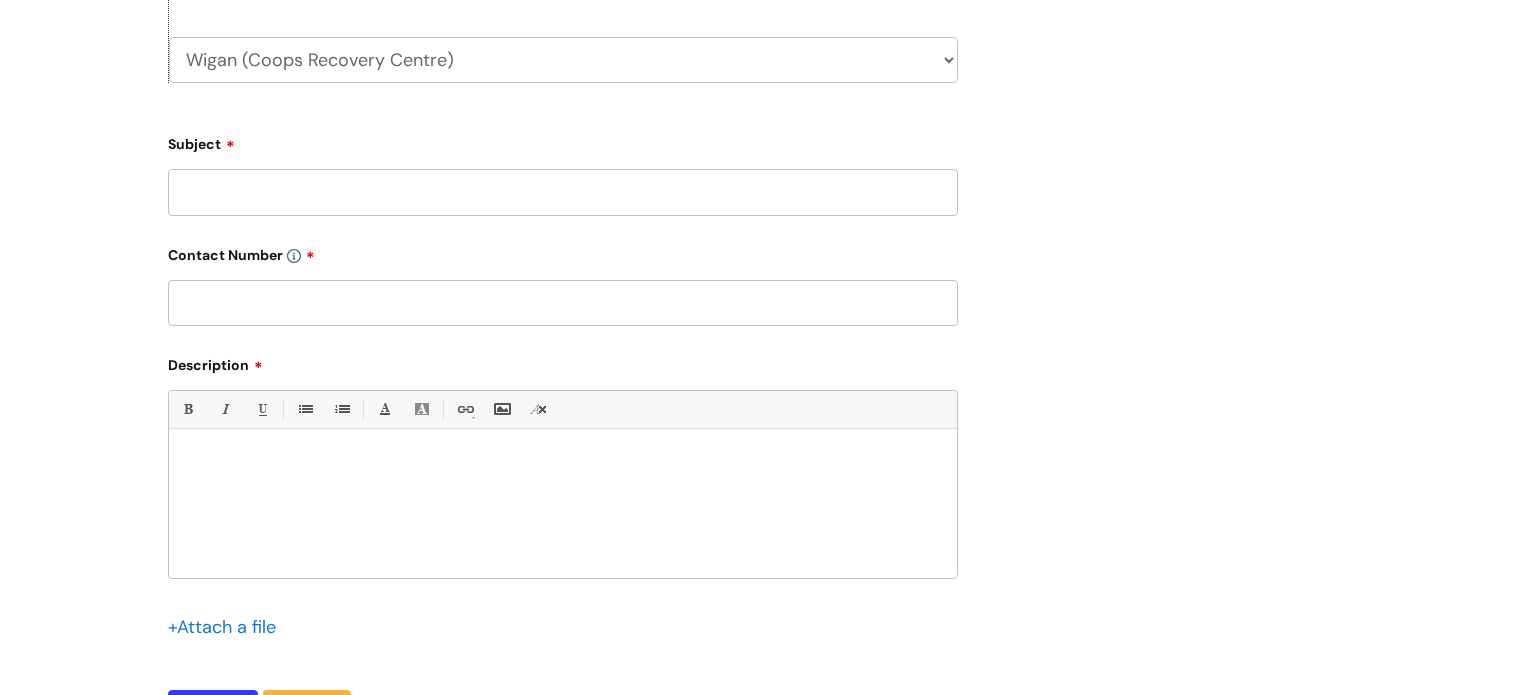paste 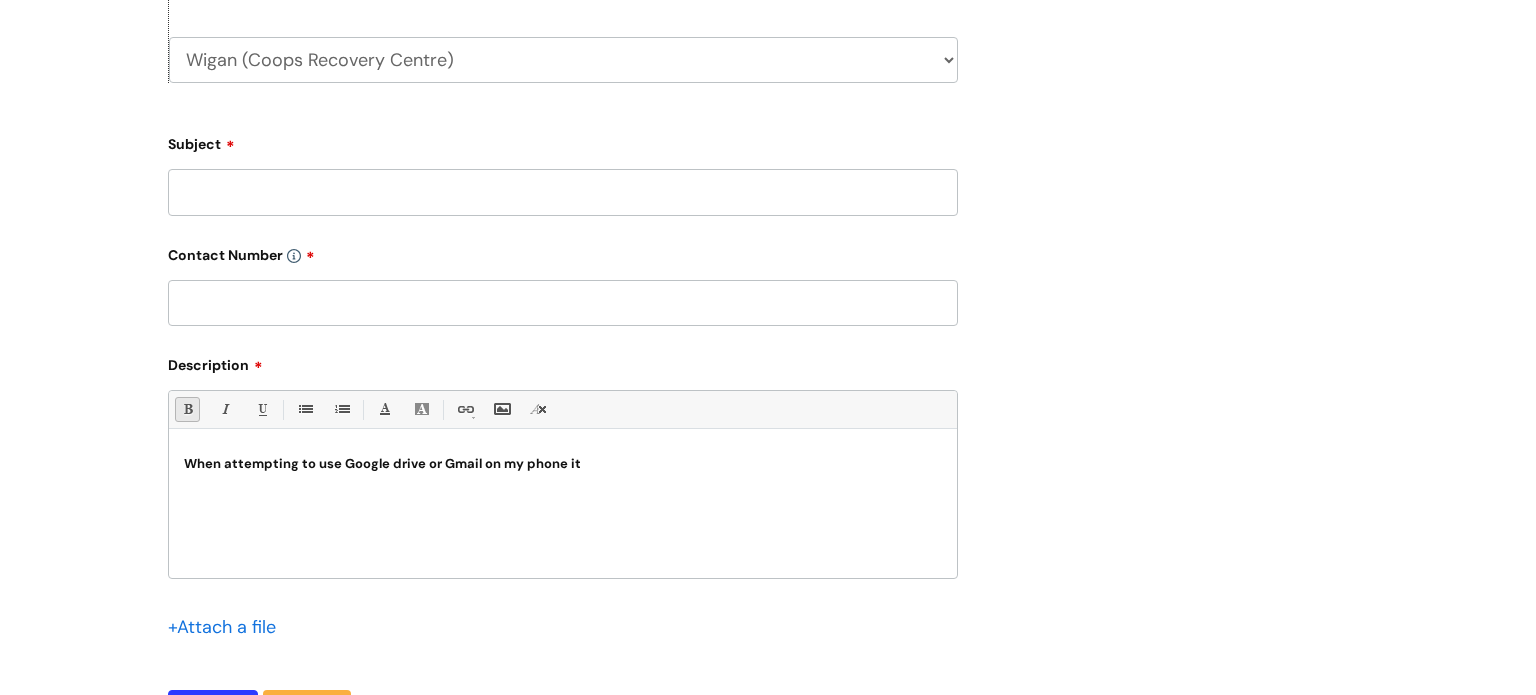 click on "Subject" at bounding box center [563, 192] 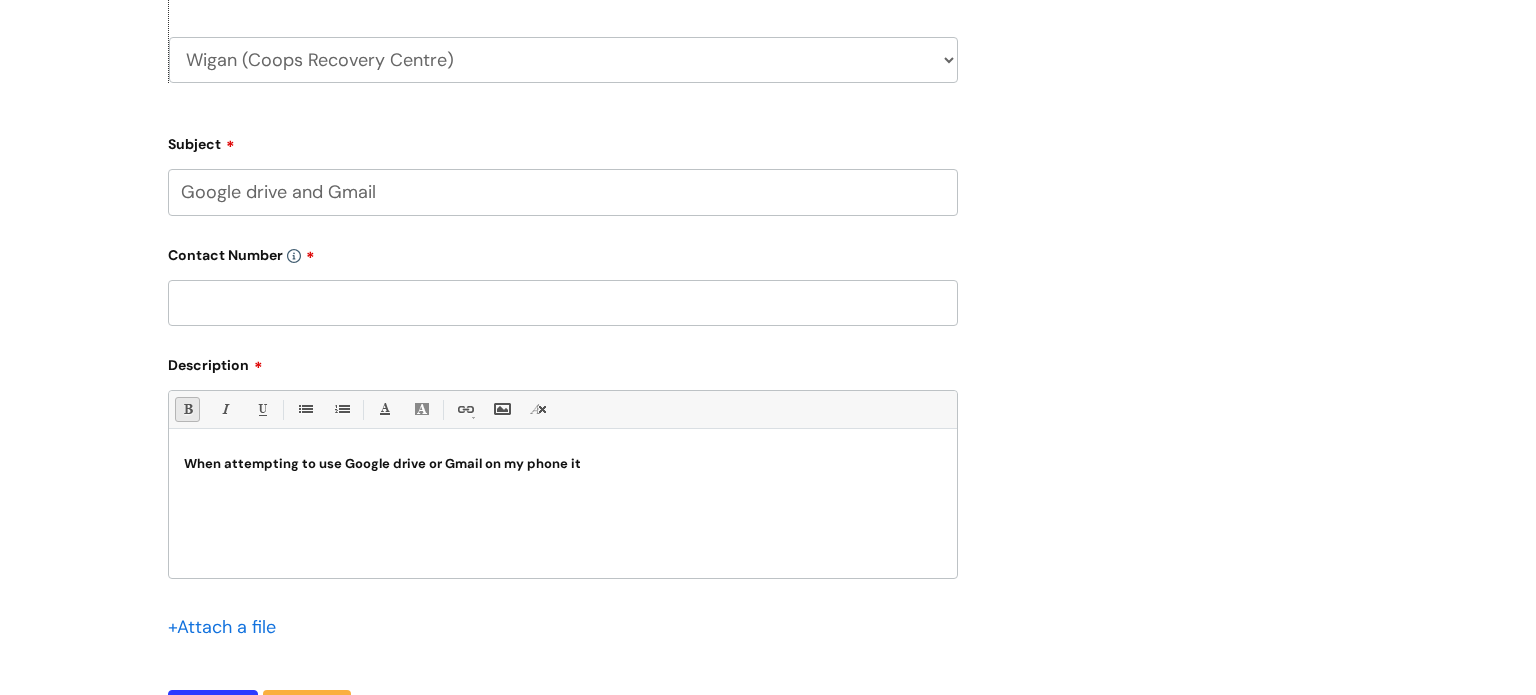 type on "Google drive and Gmail" 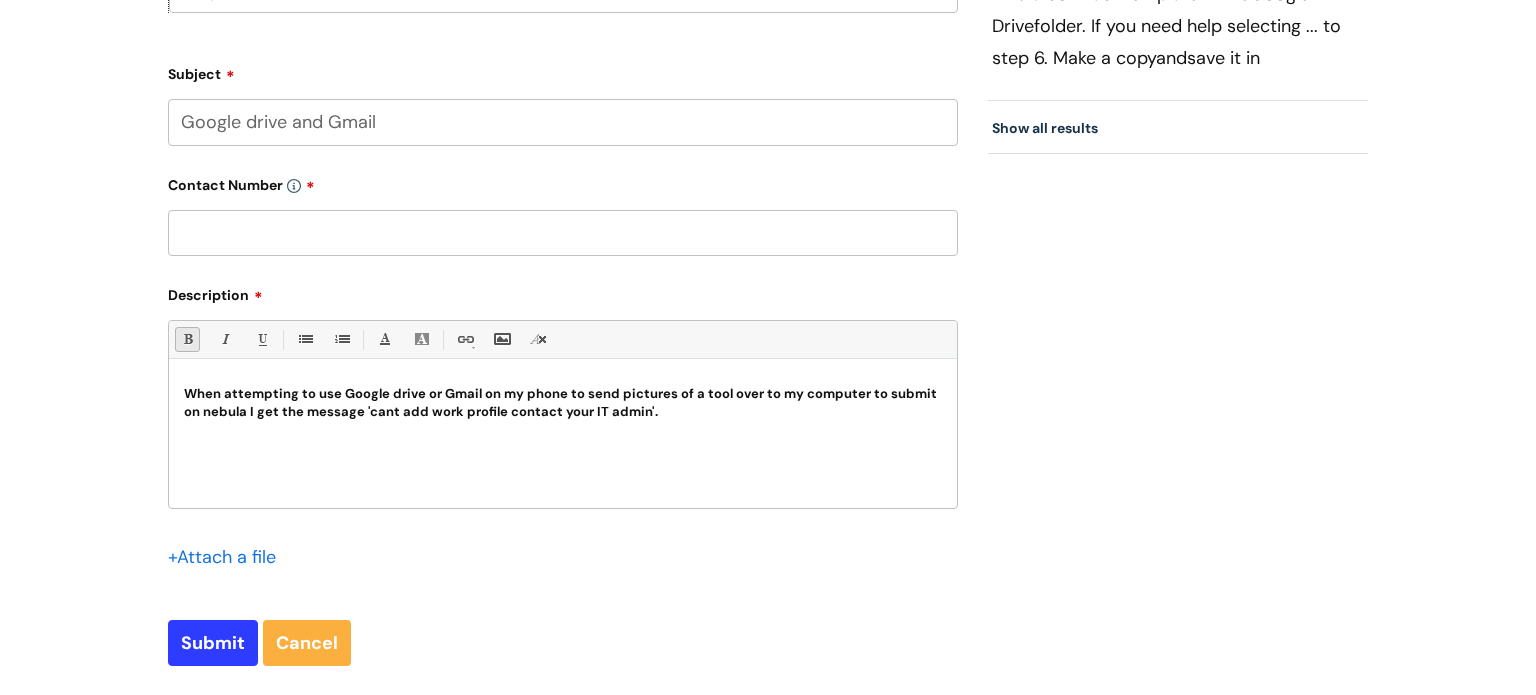 scroll, scrollTop: 948, scrollLeft: 0, axis: vertical 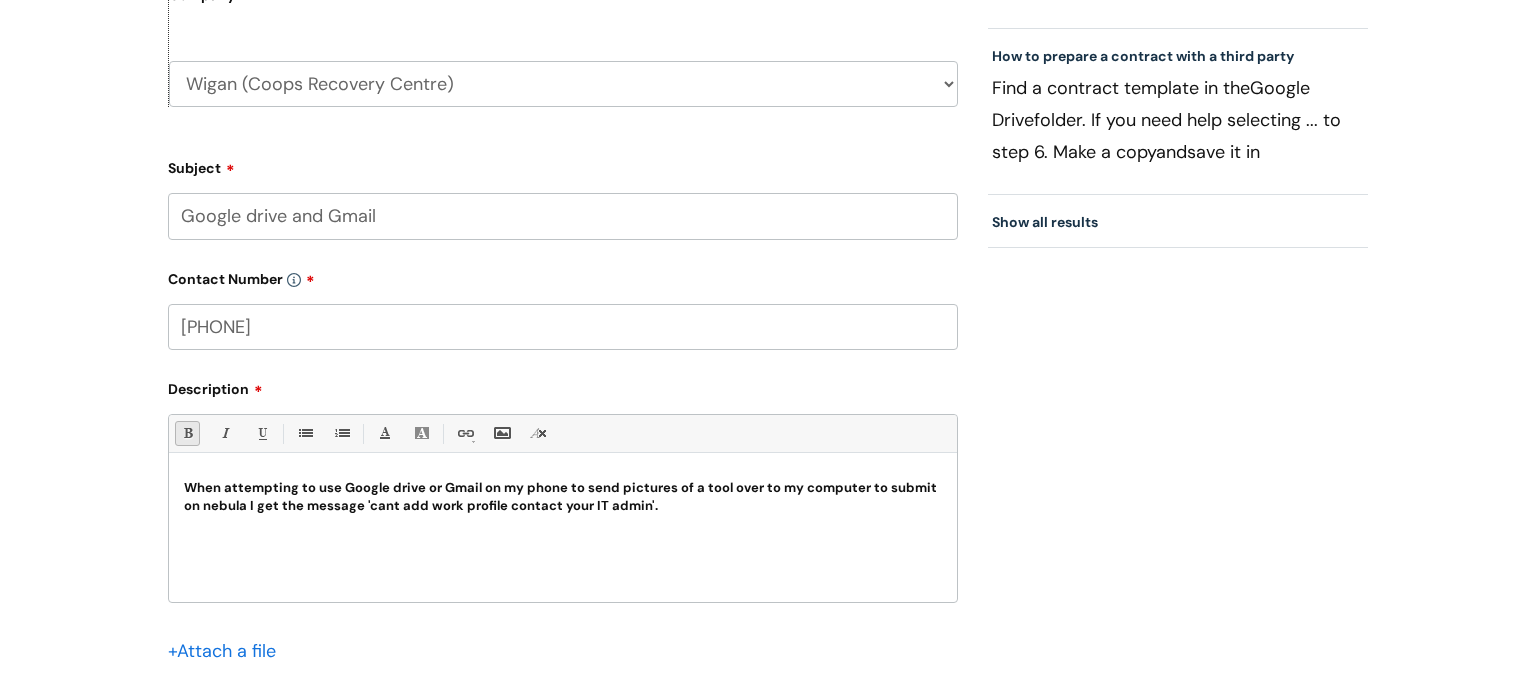 click on "07977713588" at bounding box center (563, 327) 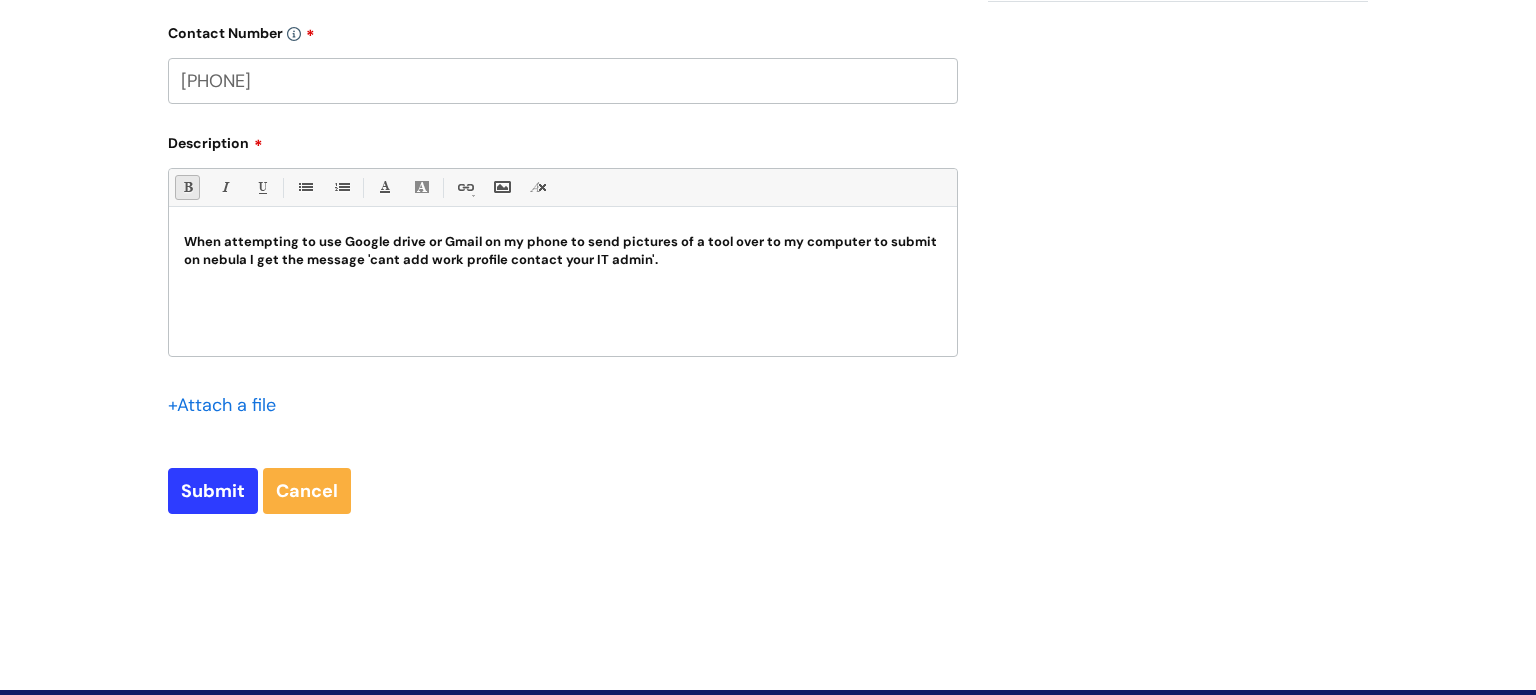scroll, scrollTop: 1087, scrollLeft: 0, axis: vertical 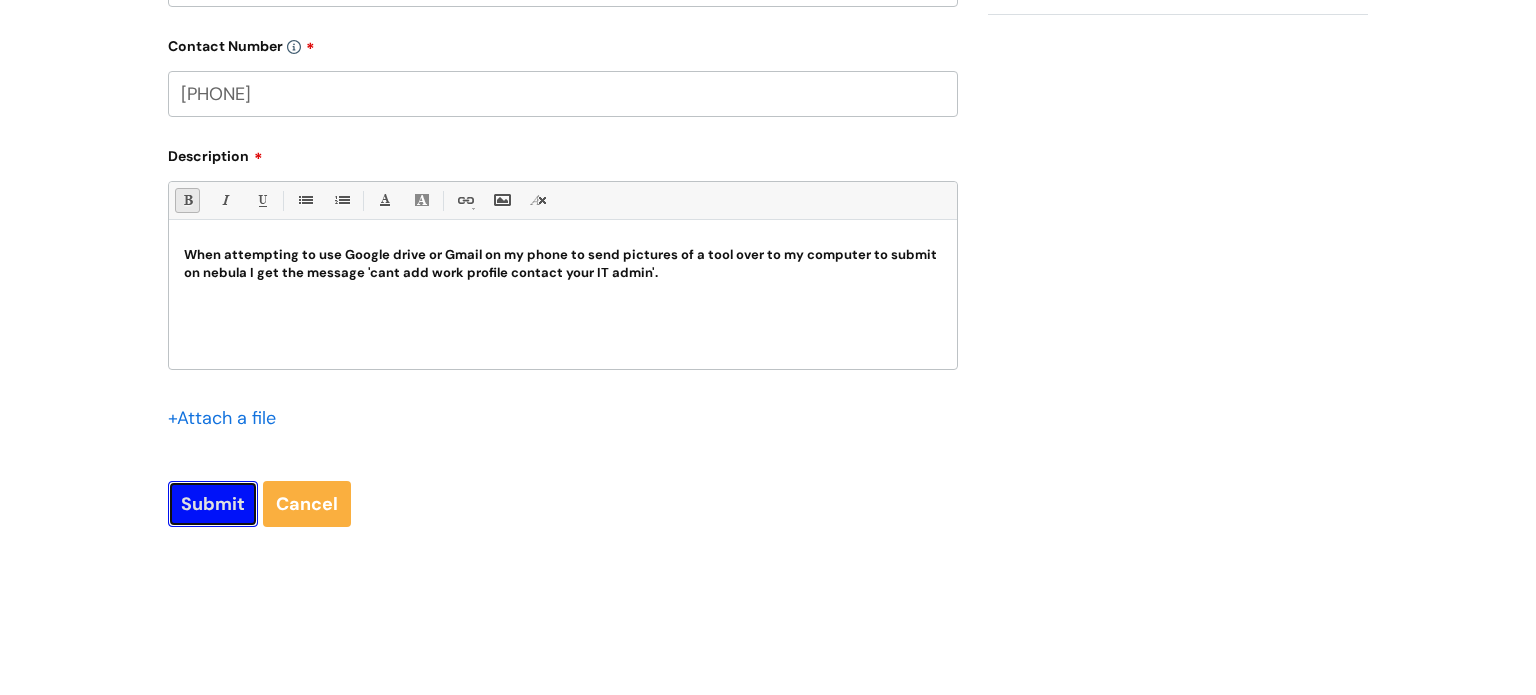 click on "Submit" at bounding box center (213, 504) 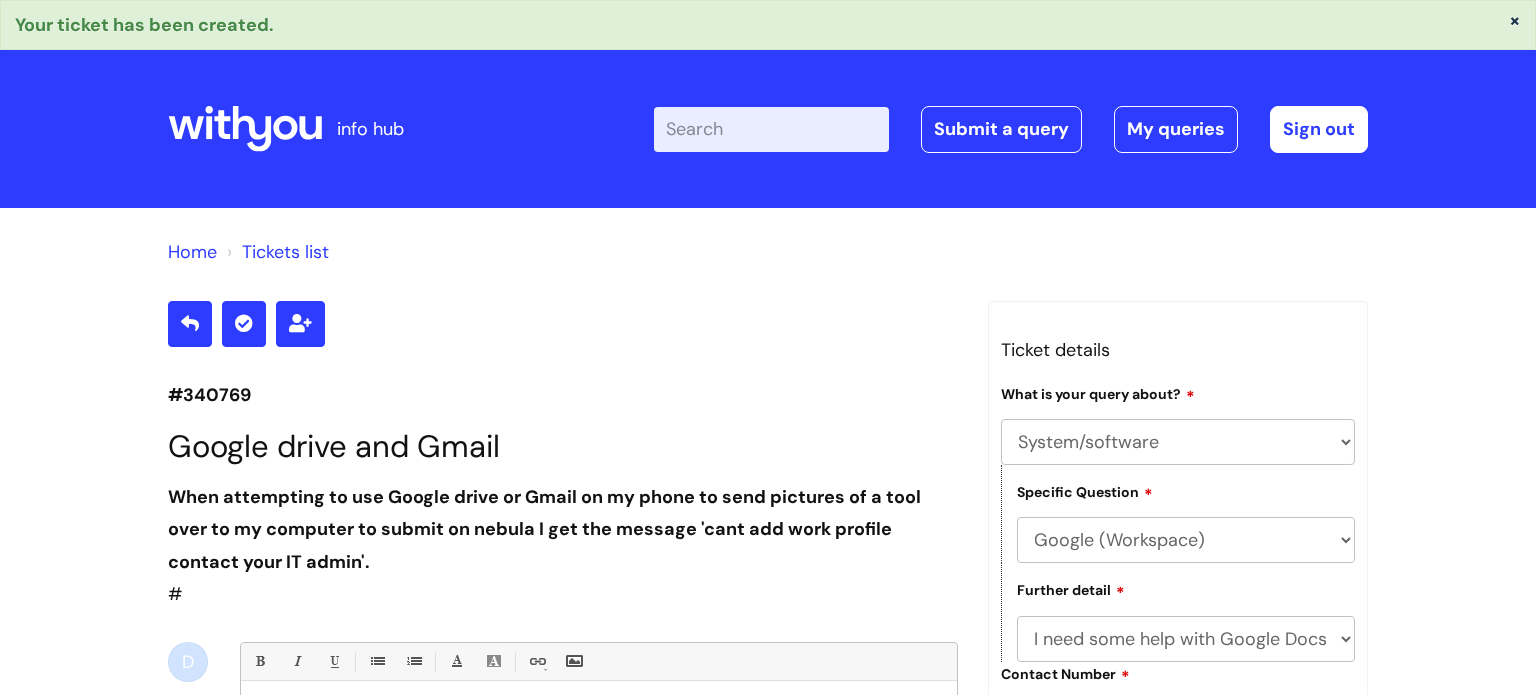 select on "System/software" 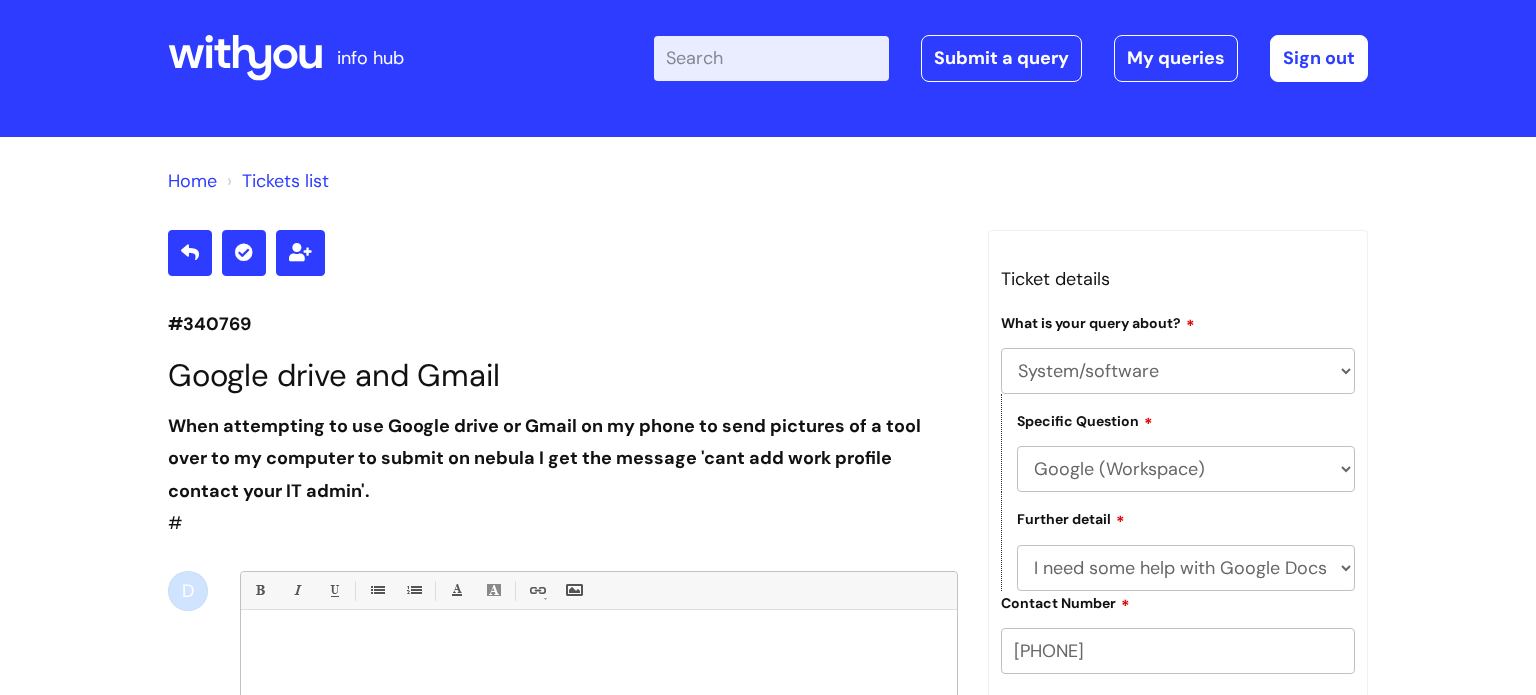scroll, scrollTop: 0, scrollLeft: 0, axis: both 